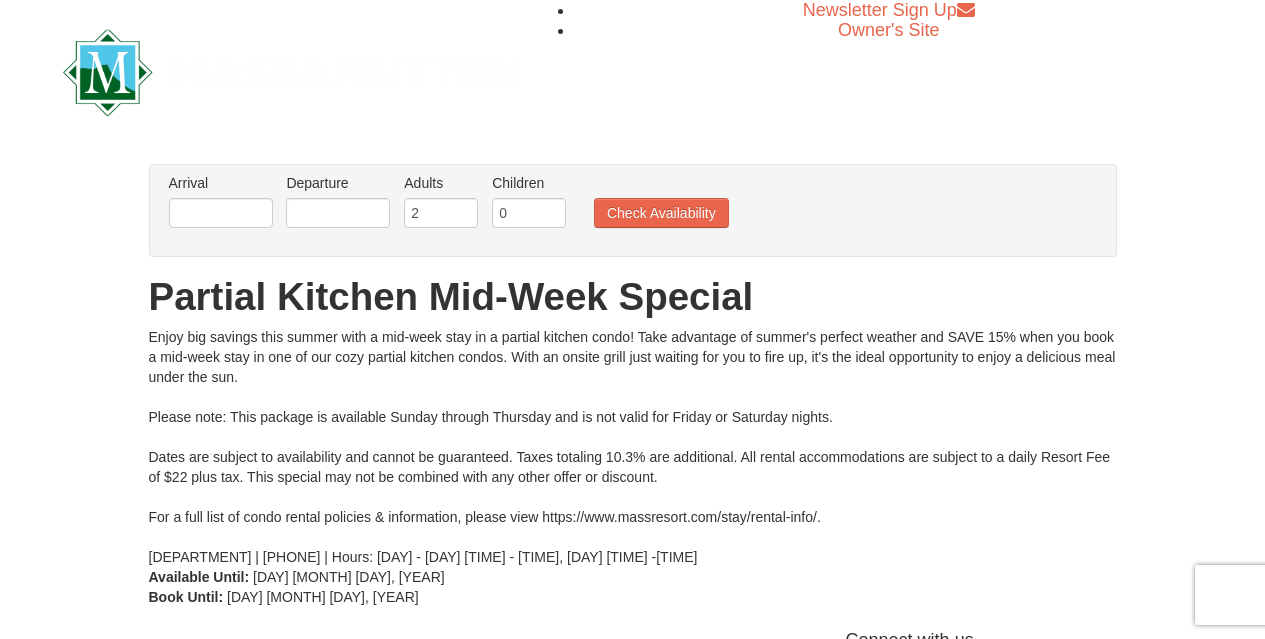 scroll, scrollTop: 0, scrollLeft: 0, axis: both 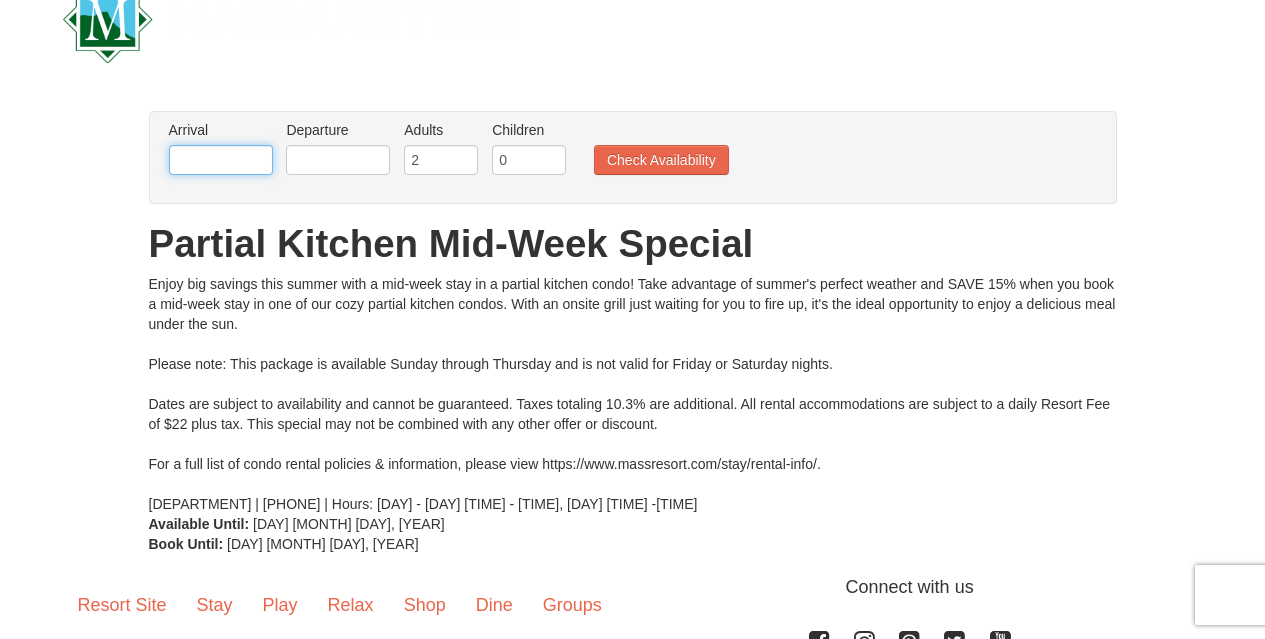 click at bounding box center [221, 160] 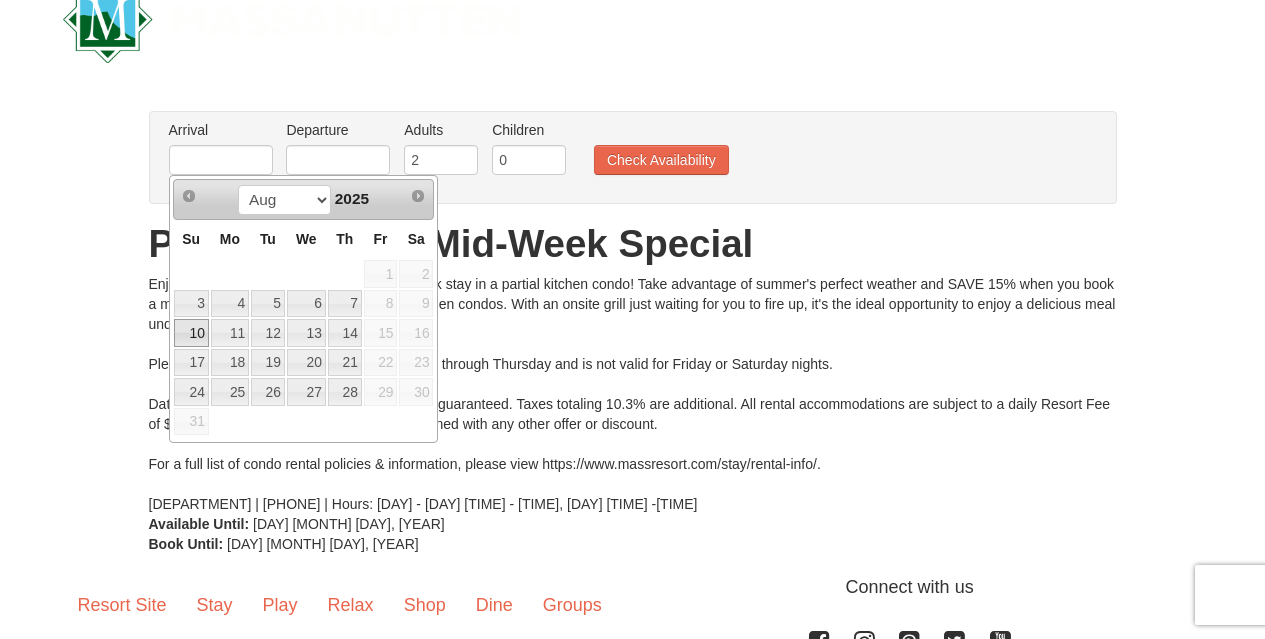 click on "10" at bounding box center [191, 333] 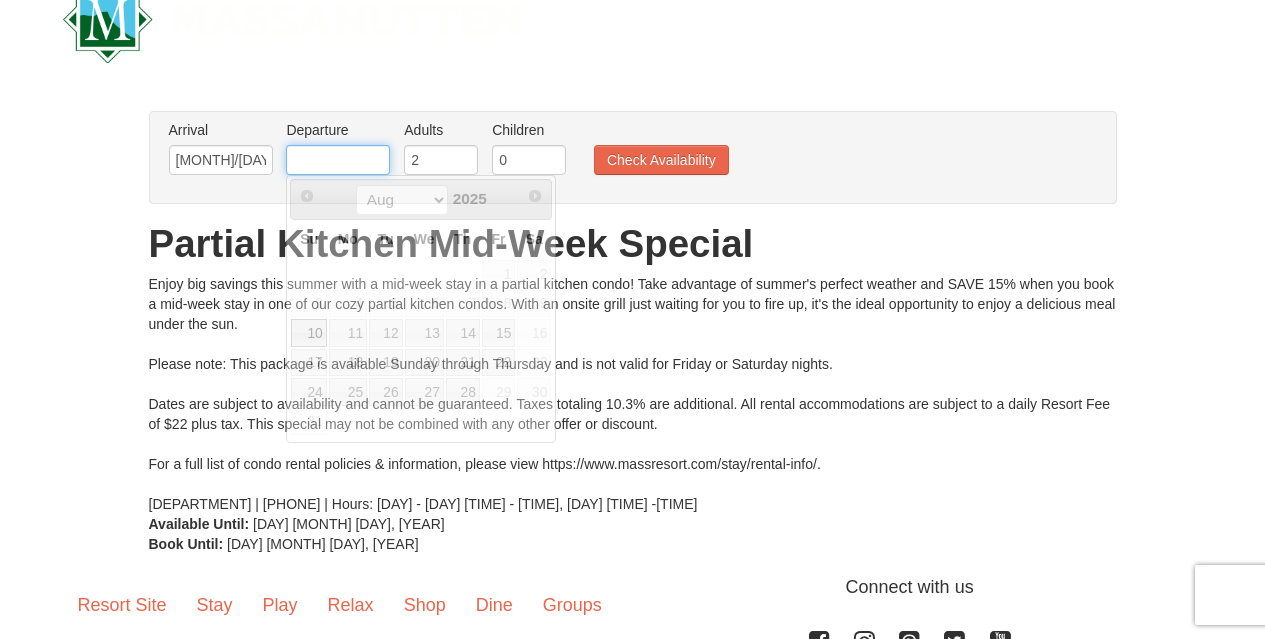 click at bounding box center (338, 160) 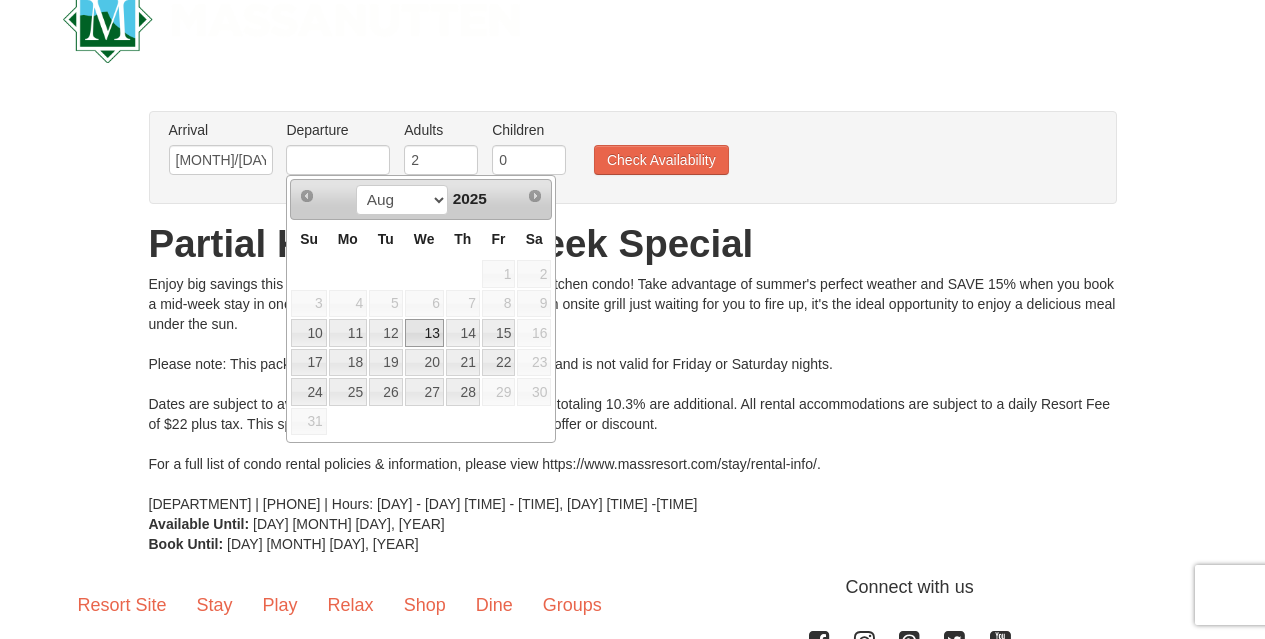 click on "13" at bounding box center [424, 333] 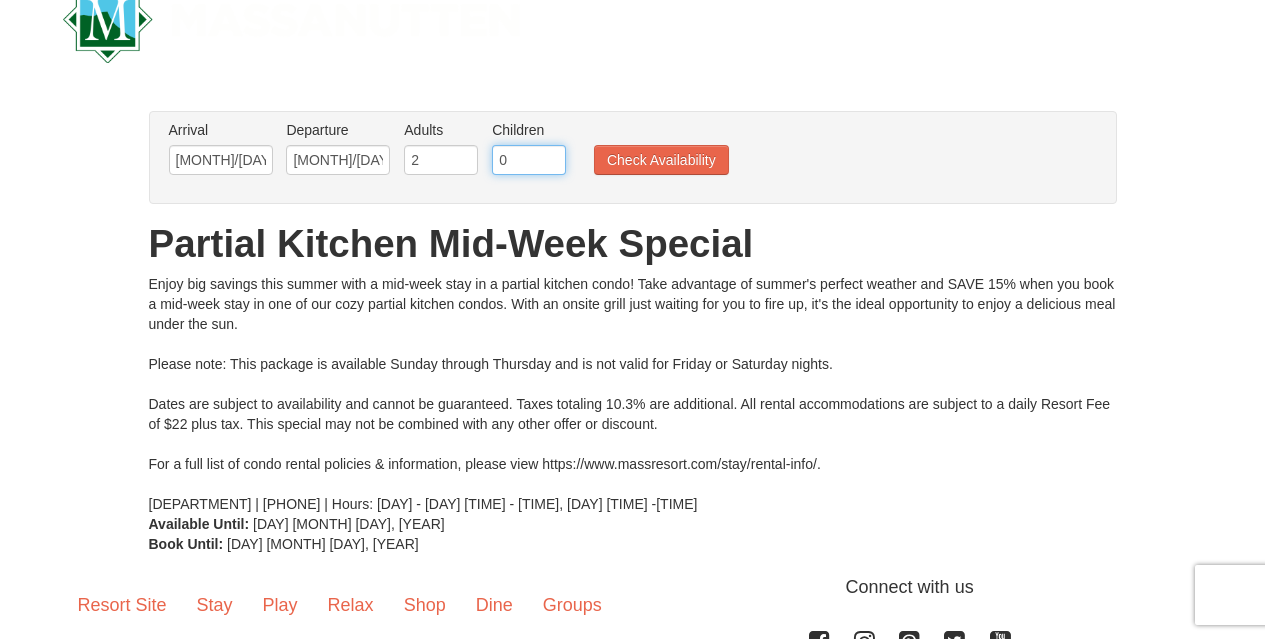 click on "0" at bounding box center [529, 160] 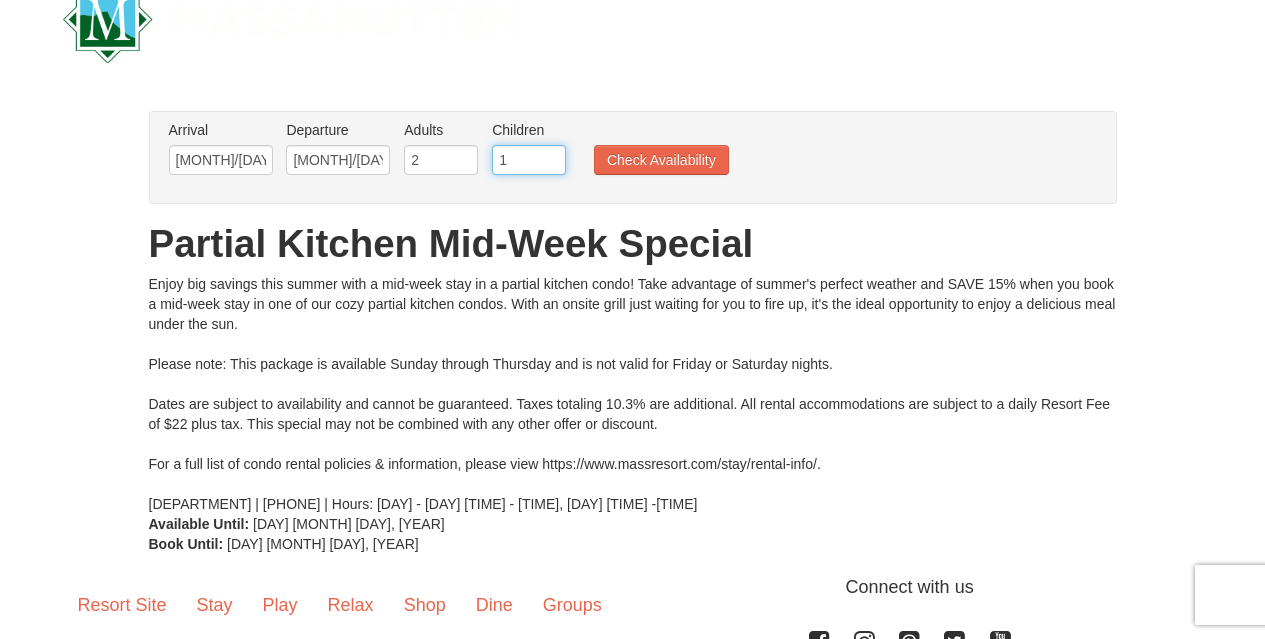 type on "1" 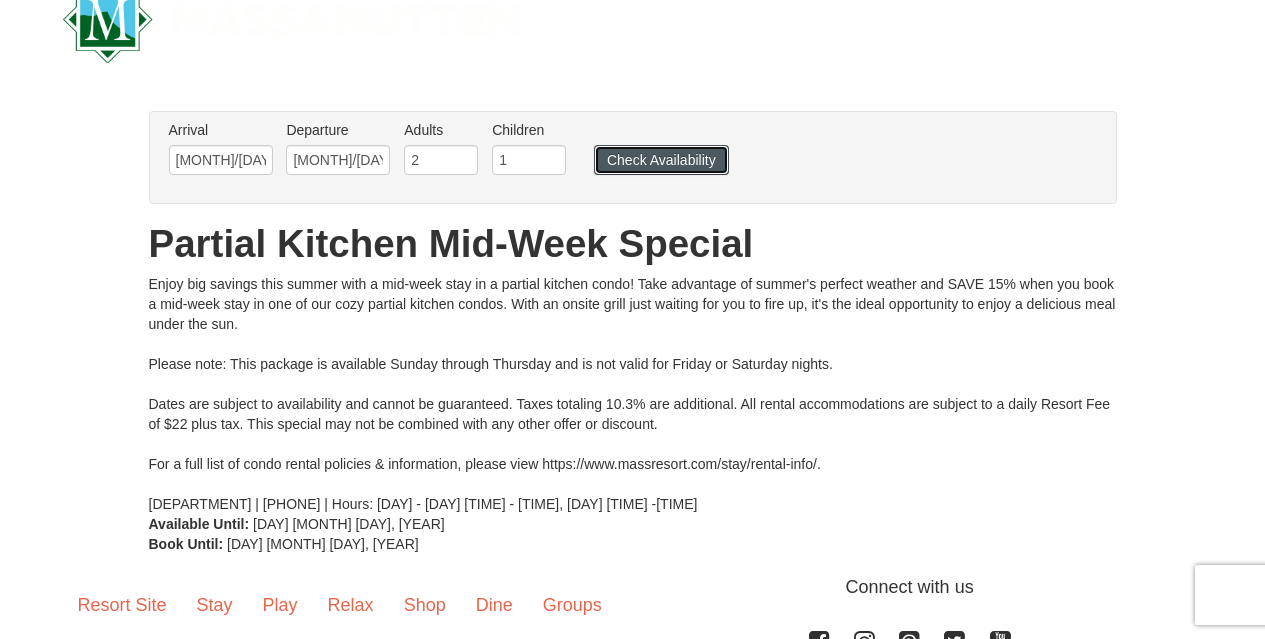 click on "Check Availability" at bounding box center [661, 160] 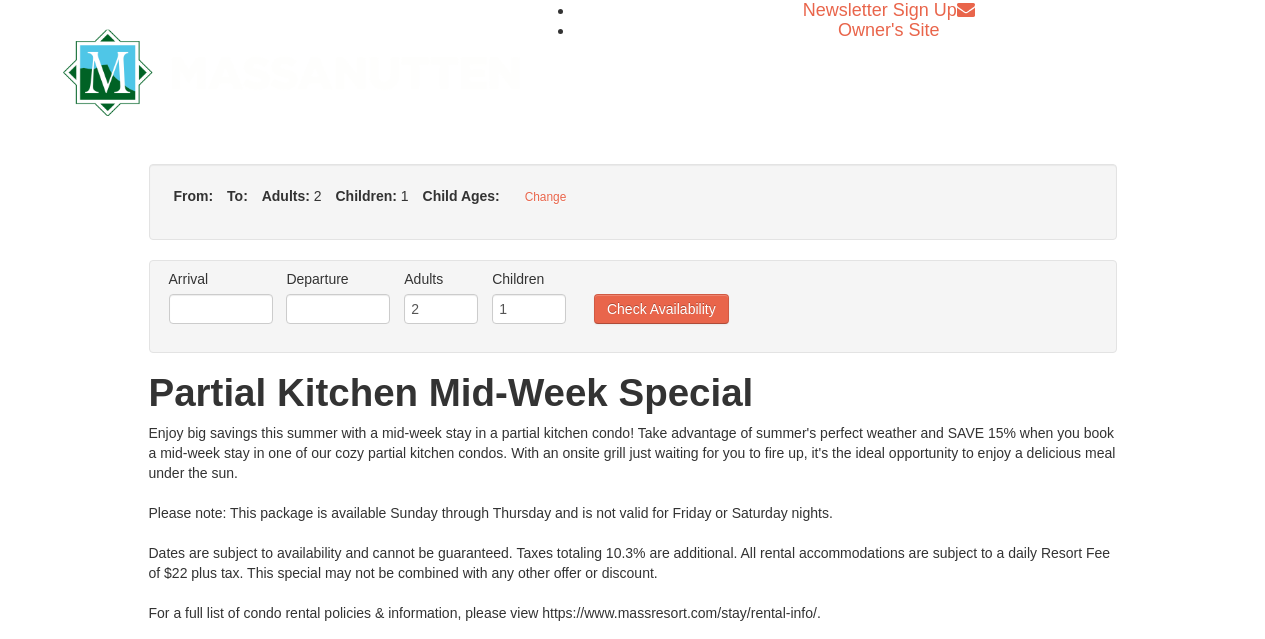 type on "[MONTH]/[DAY]/[YEAR]" 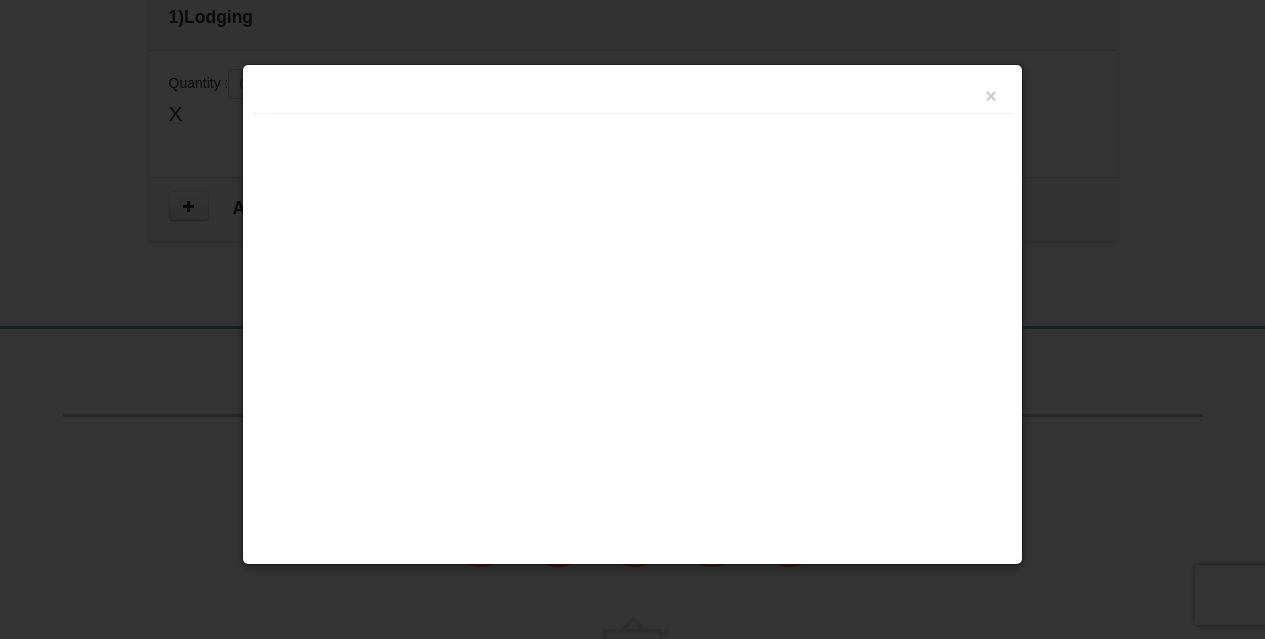 scroll, scrollTop: 672, scrollLeft: 0, axis: vertical 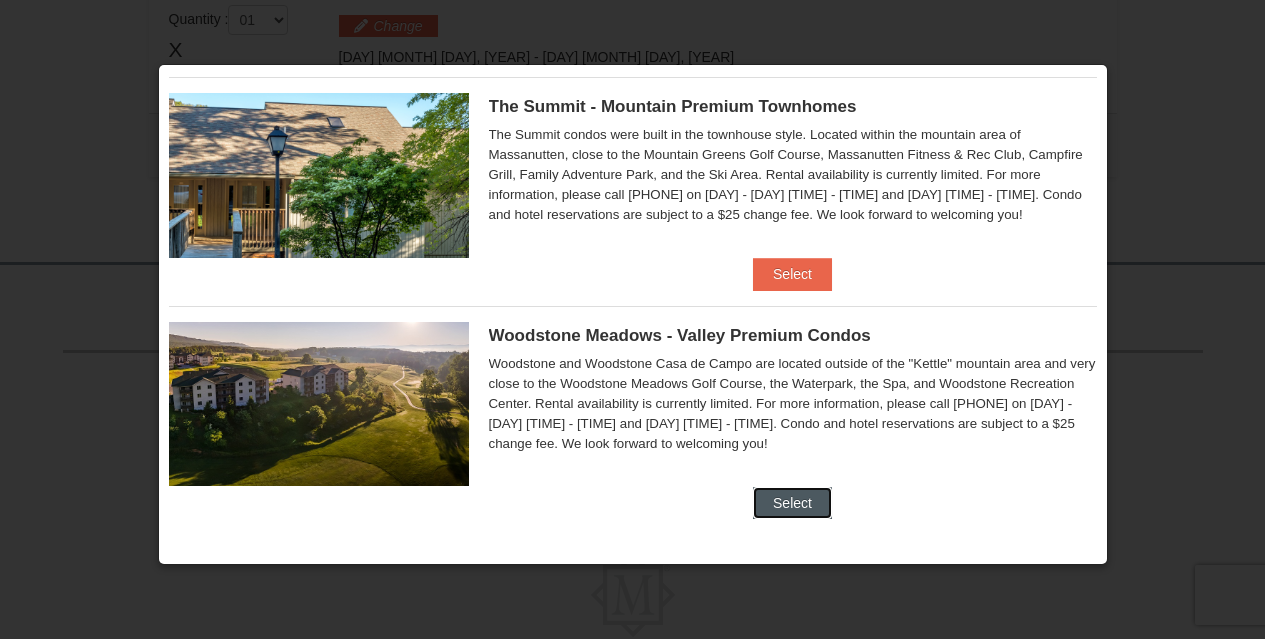 click on "Select" at bounding box center [792, 503] 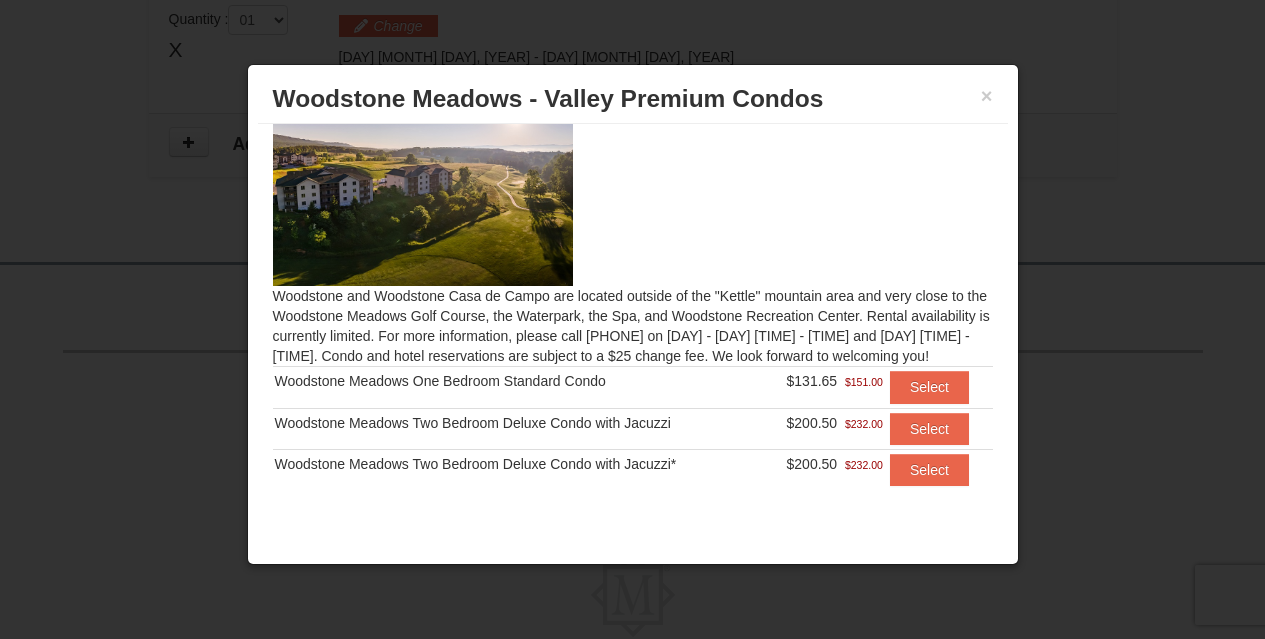scroll, scrollTop: 0, scrollLeft: 0, axis: both 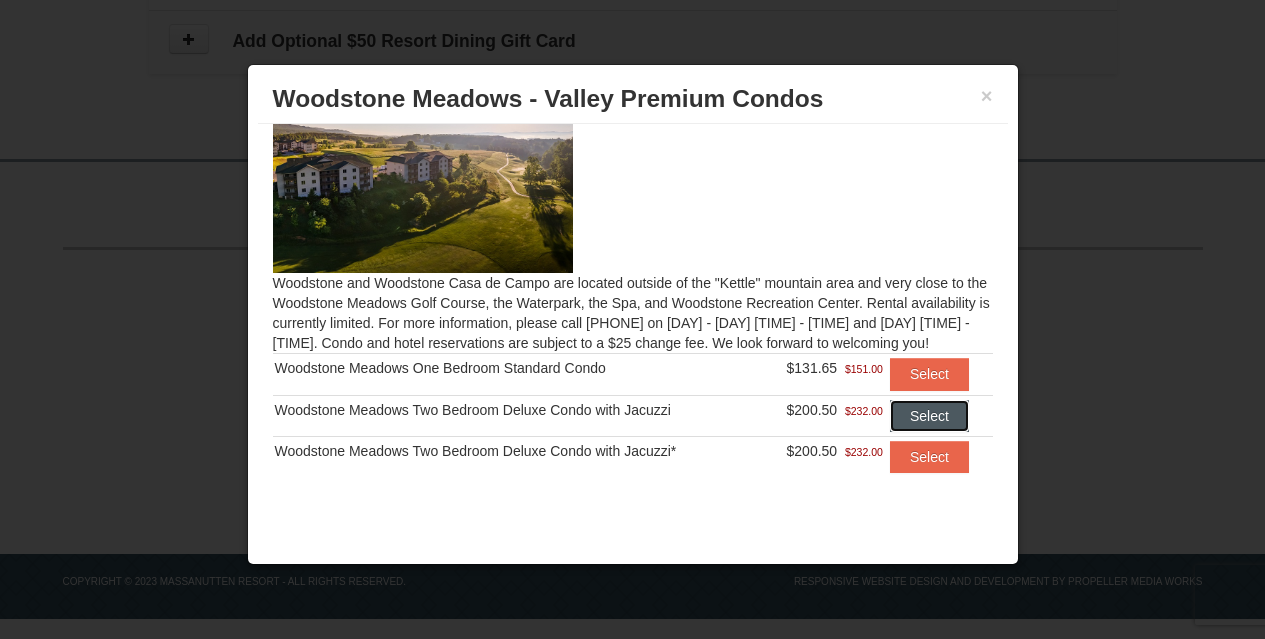 click on "Select" at bounding box center (929, 416) 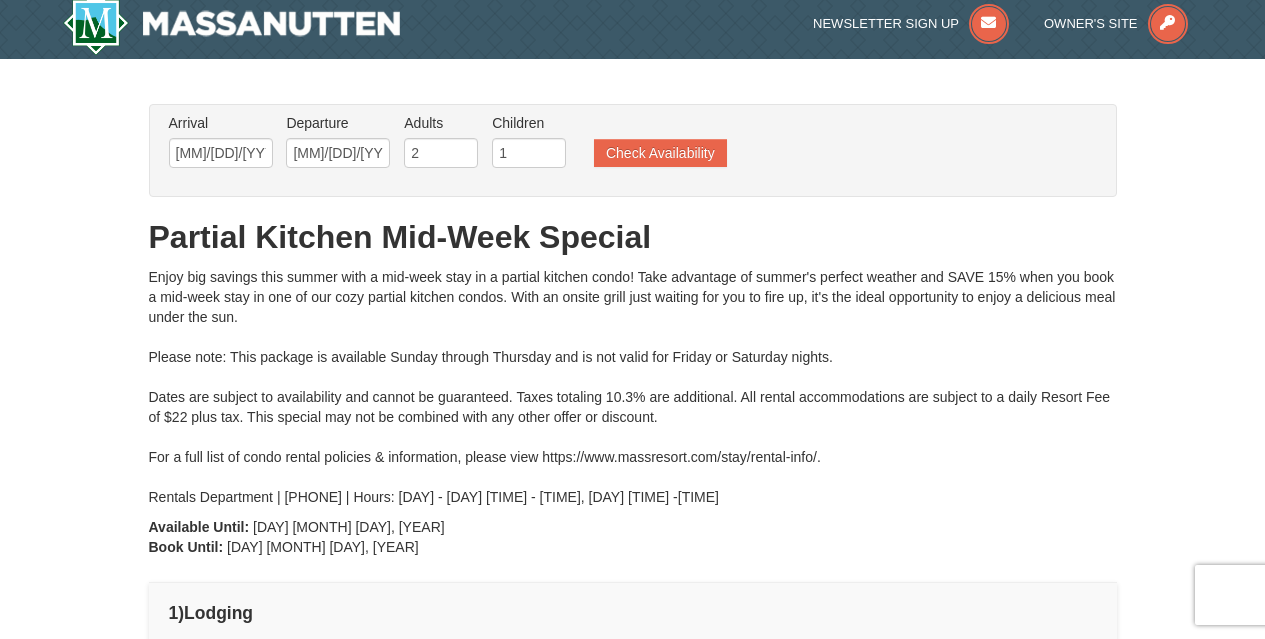 scroll, scrollTop: 0, scrollLeft: 0, axis: both 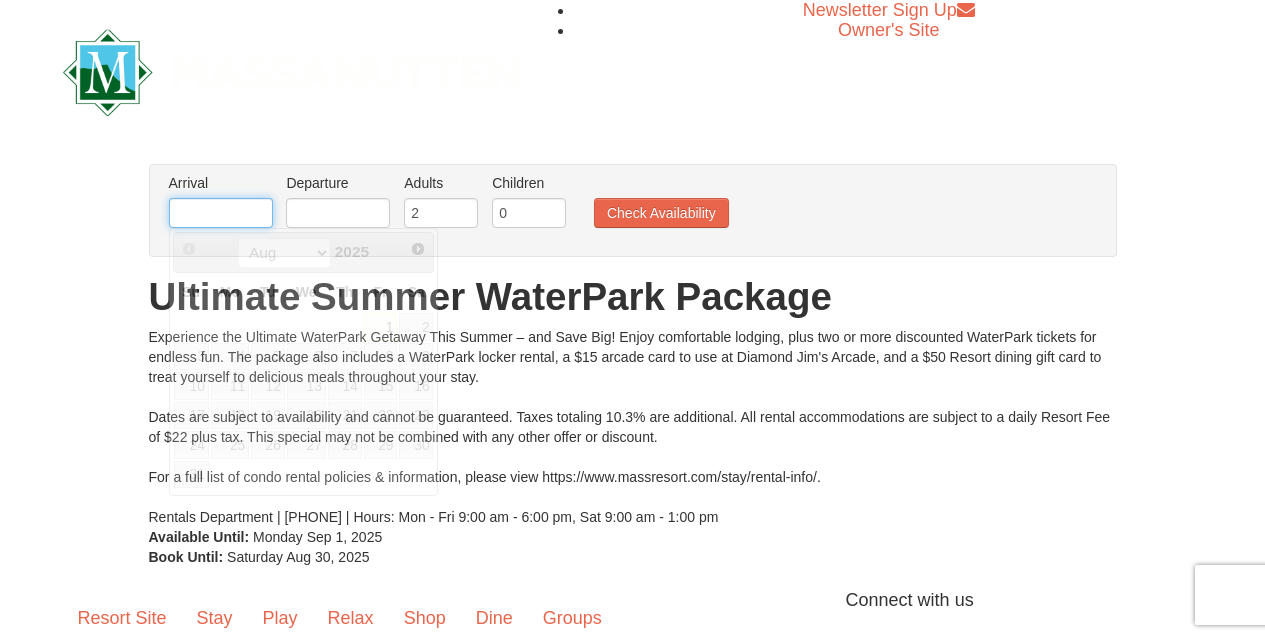 click at bounding box center [221, 213] 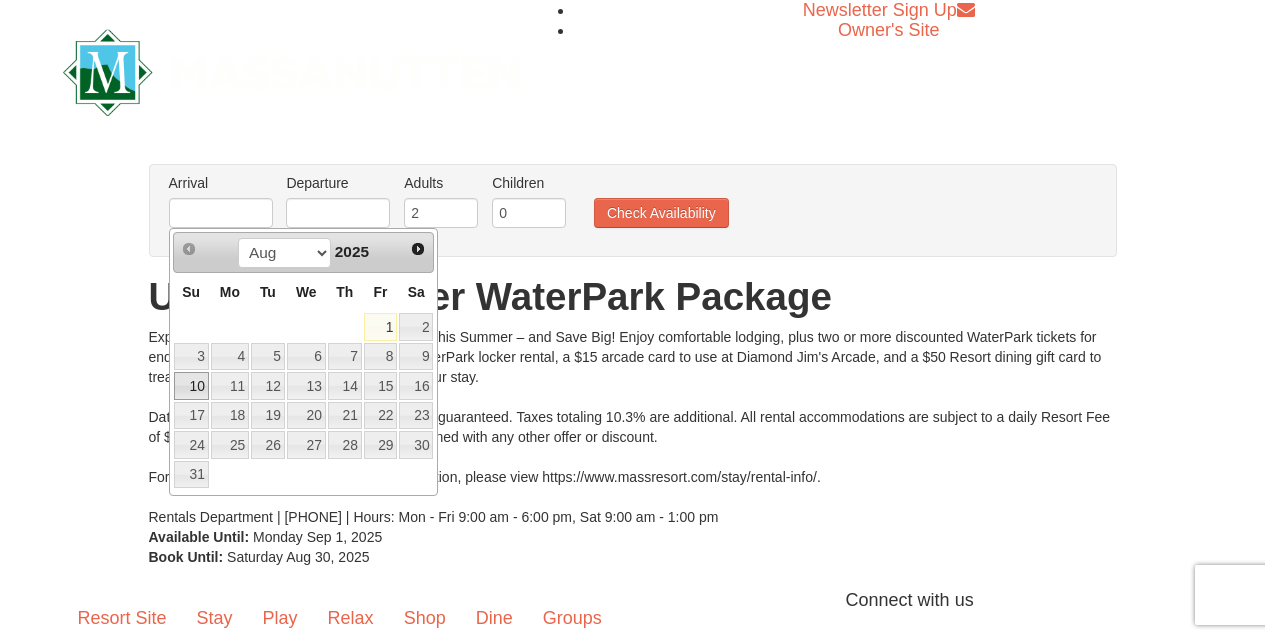 click on "10" at bounding box center [191, 386] 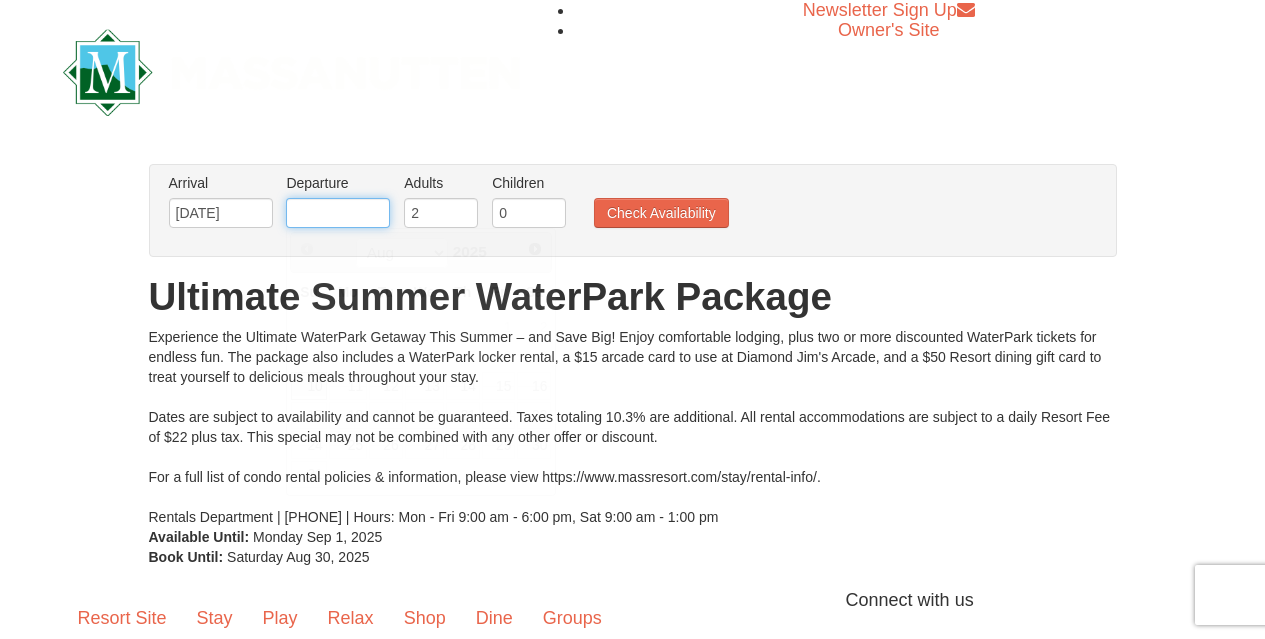 click at bounding box center [338, 213] 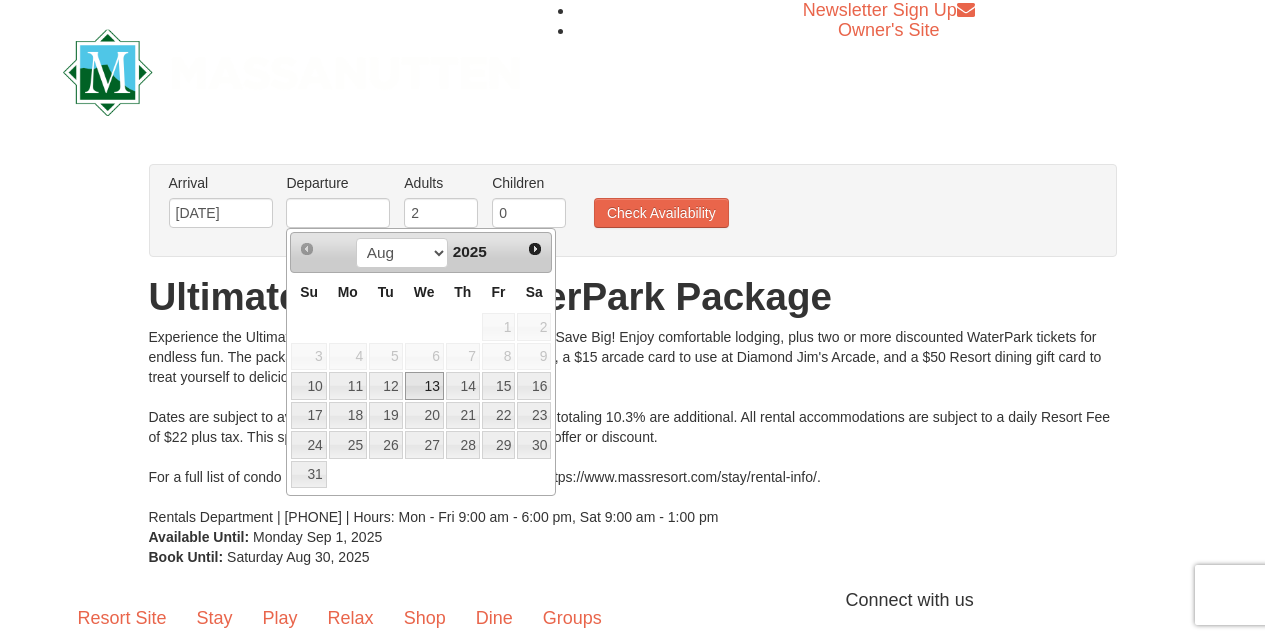 click on "13" at bounding box center [424, 386] 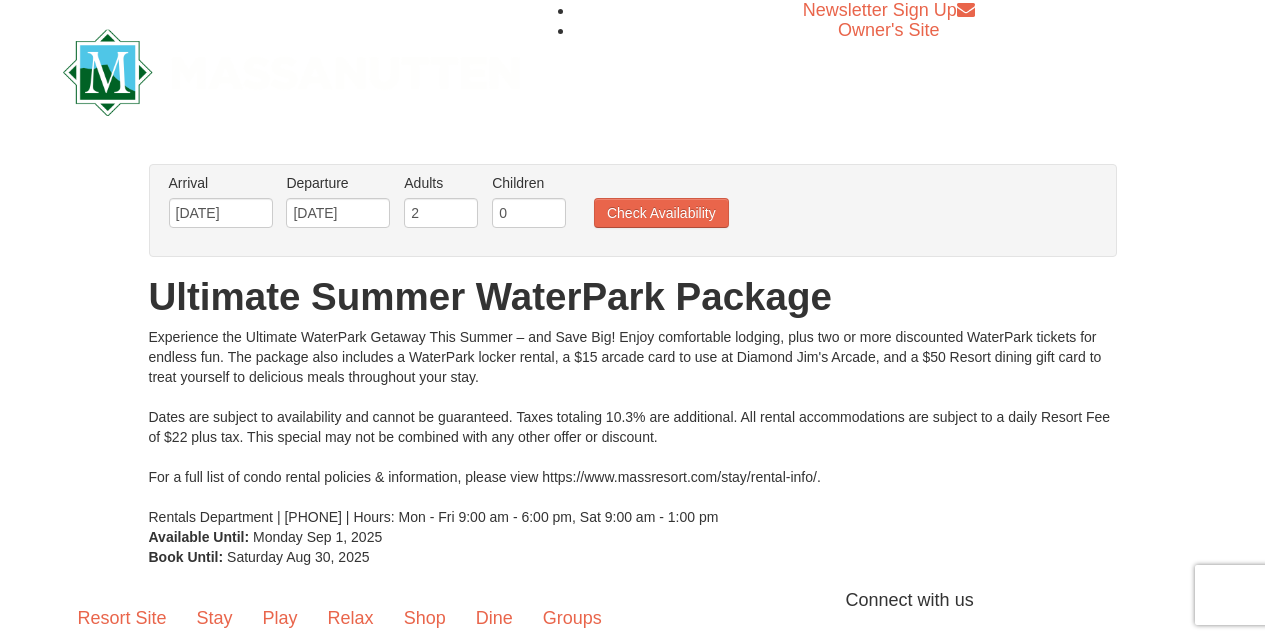 click on "Children Please format dates MM/DD/YYYY
0" at bounding box center (529, 205) 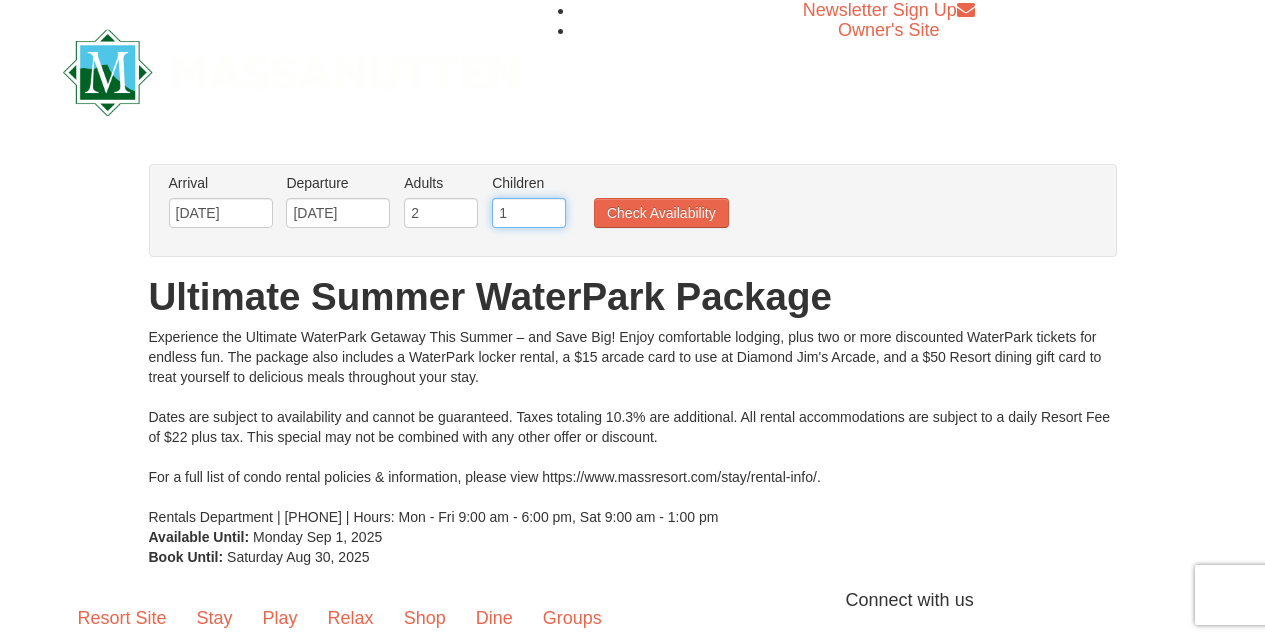 type on "1" 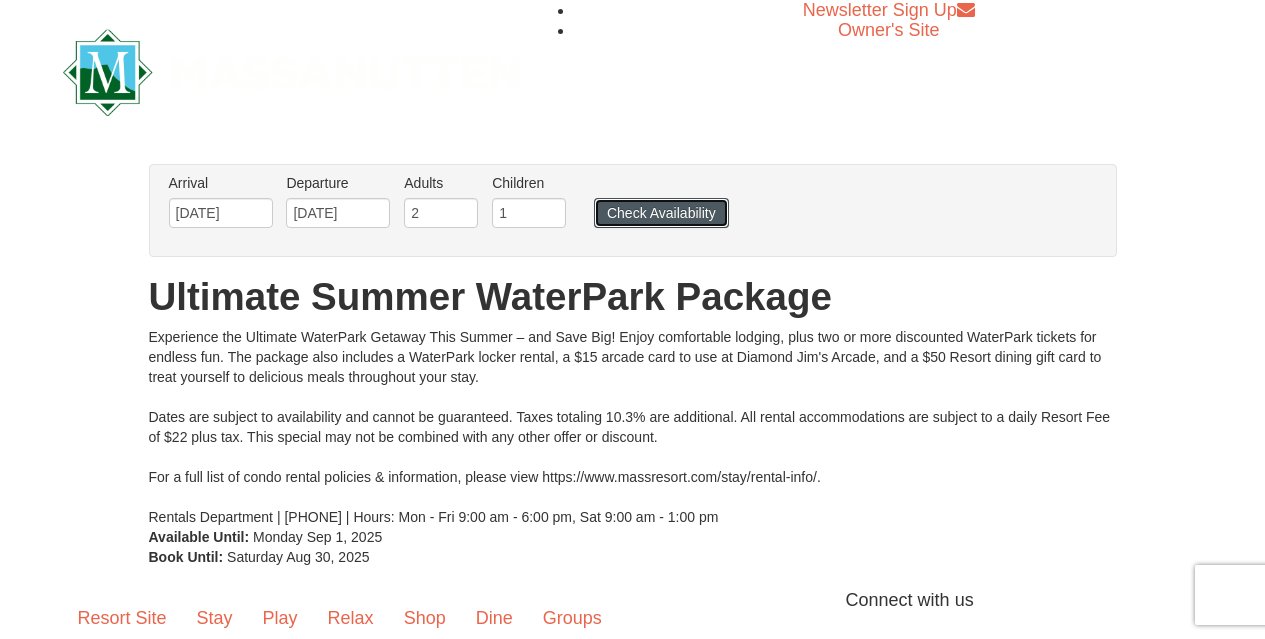 click on "Check Availability" at bounding box center (661, 213) 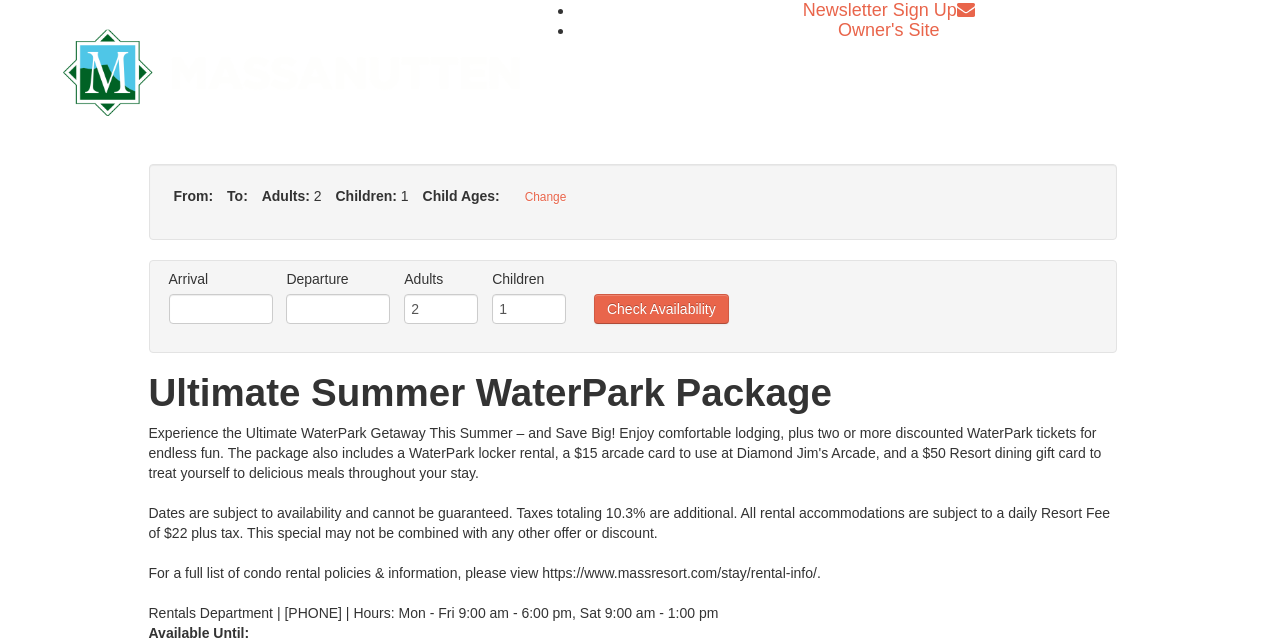 type on "[DATE]" 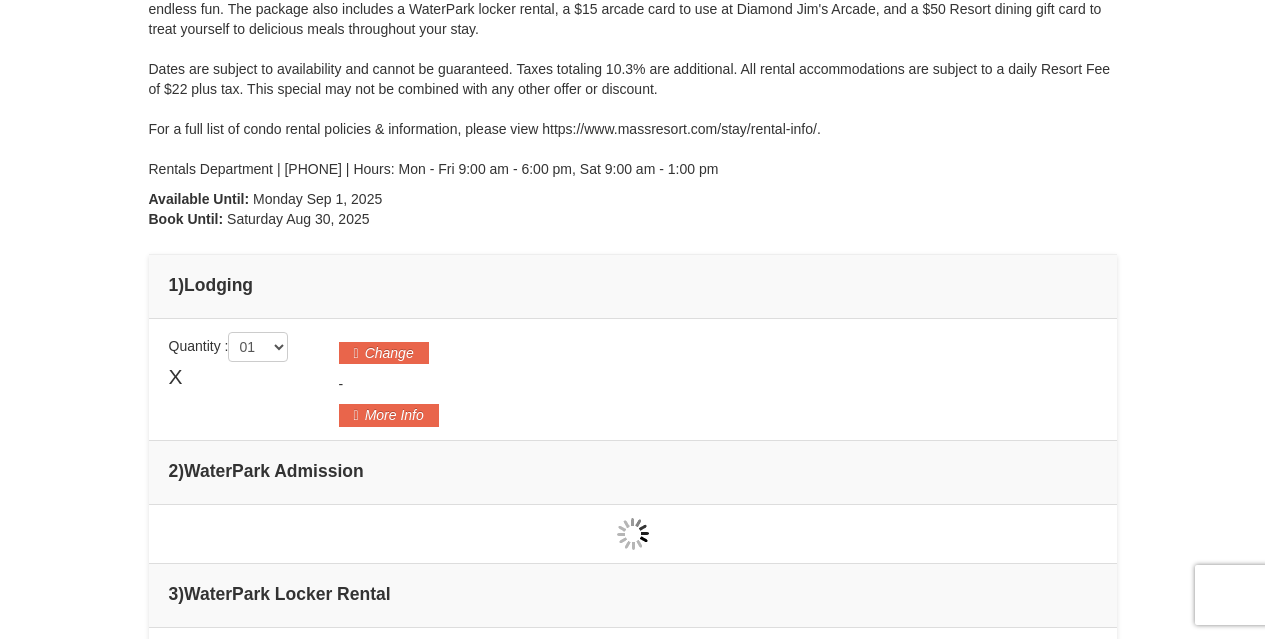 scroll, scrollTop: 300, scrollLeft: 0, axis: vertical 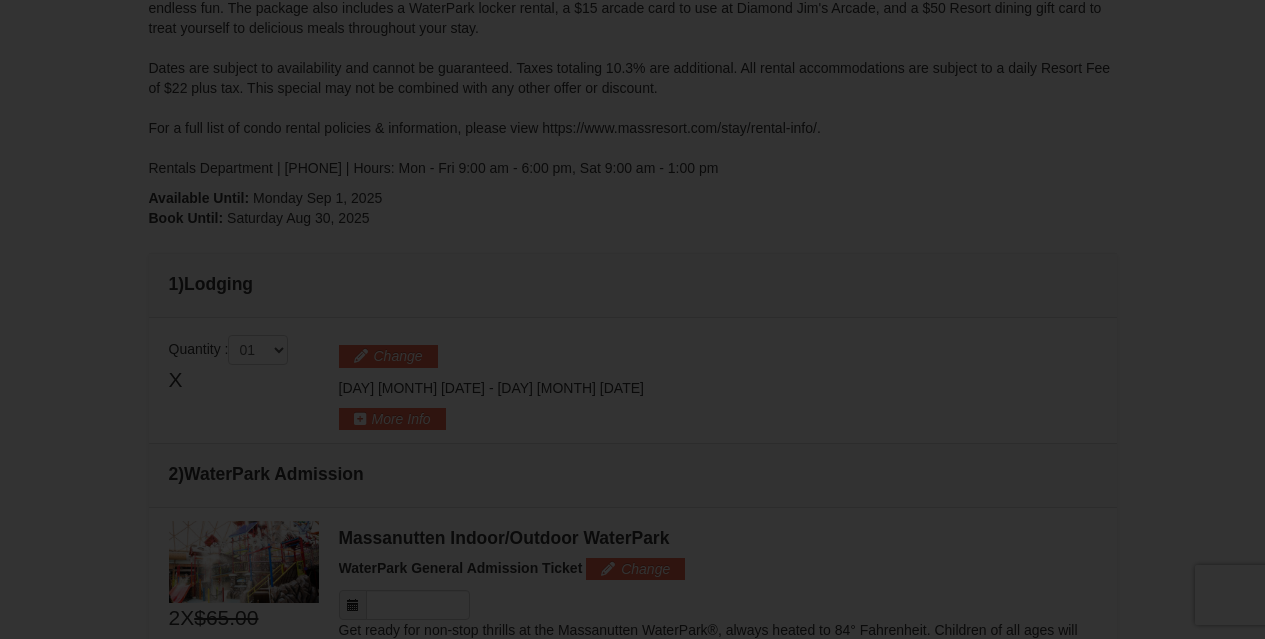 type on "[DATE]" 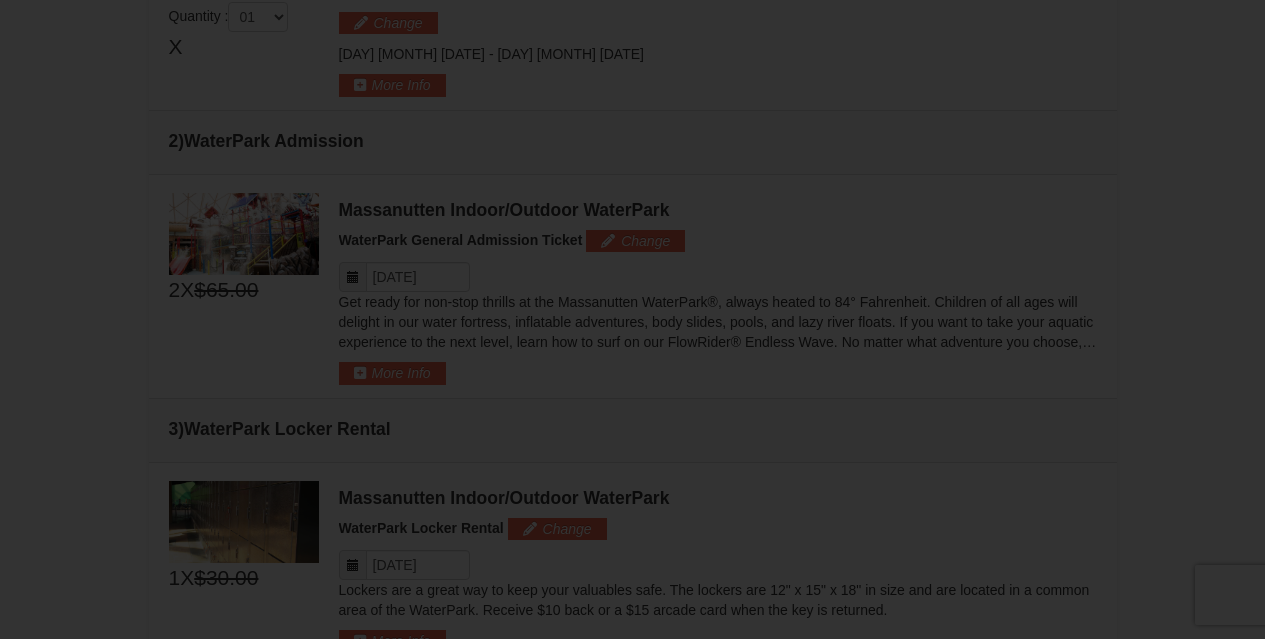 scroll, scrollTop: 0, scrollLeft: 0, axis: both 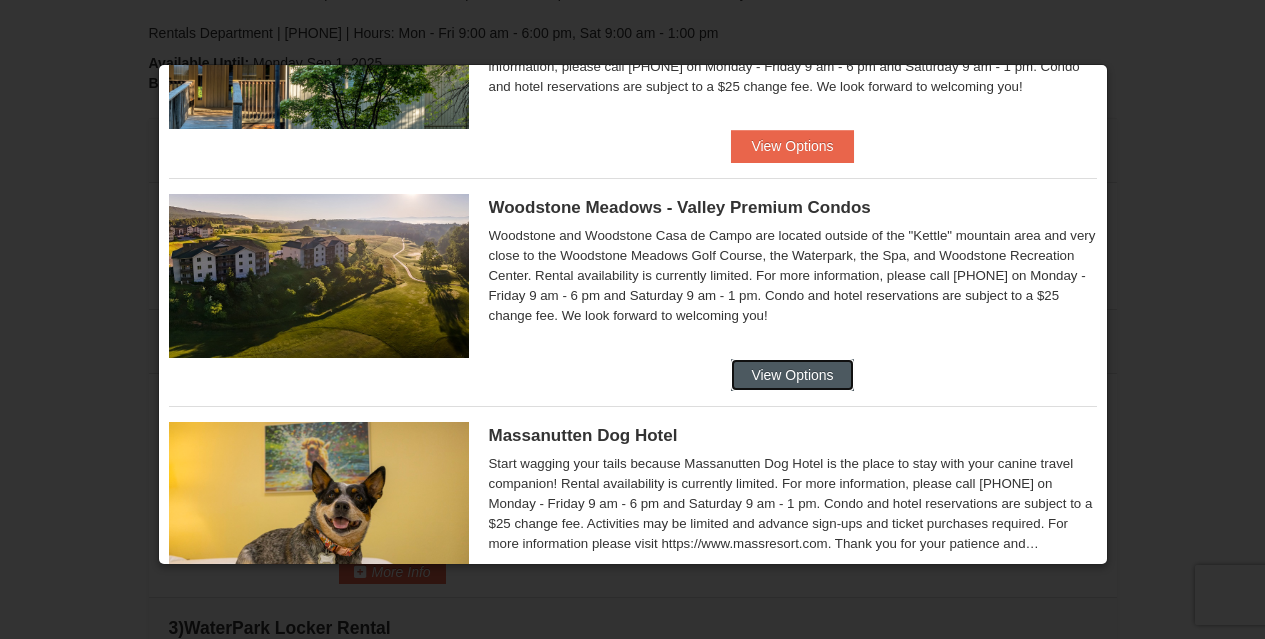 click on "View Options" at bounding box center (792, 375) 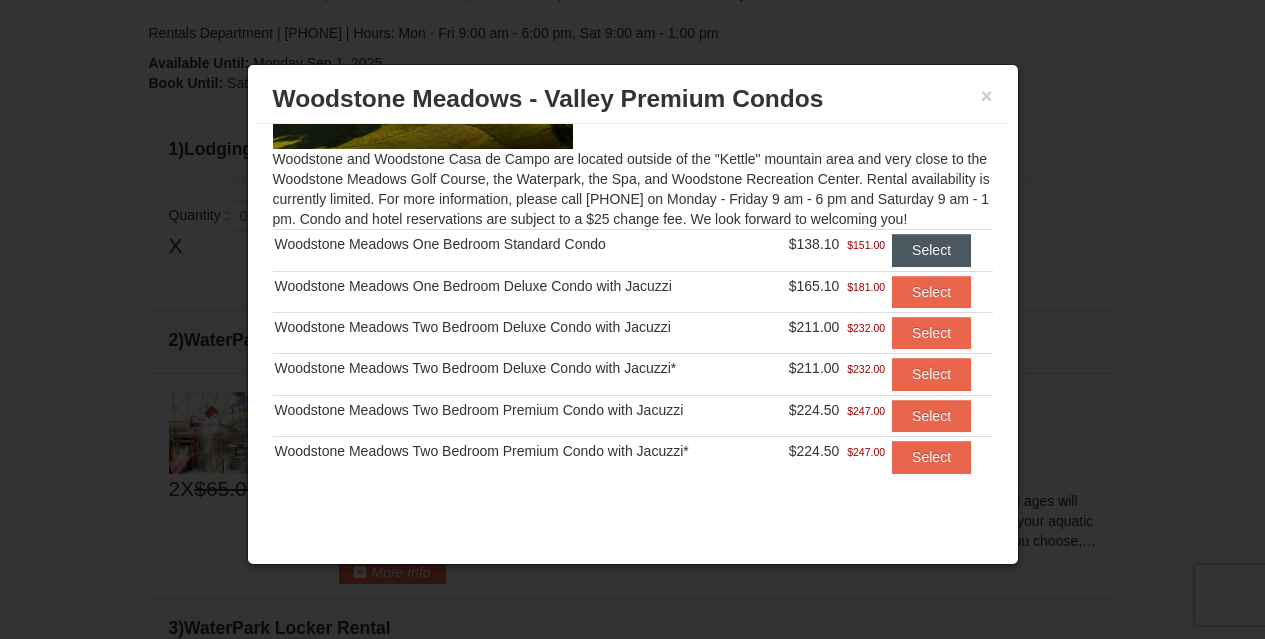 scroll, scrollTop: 174, scrollLeft: 0, axis: vertical 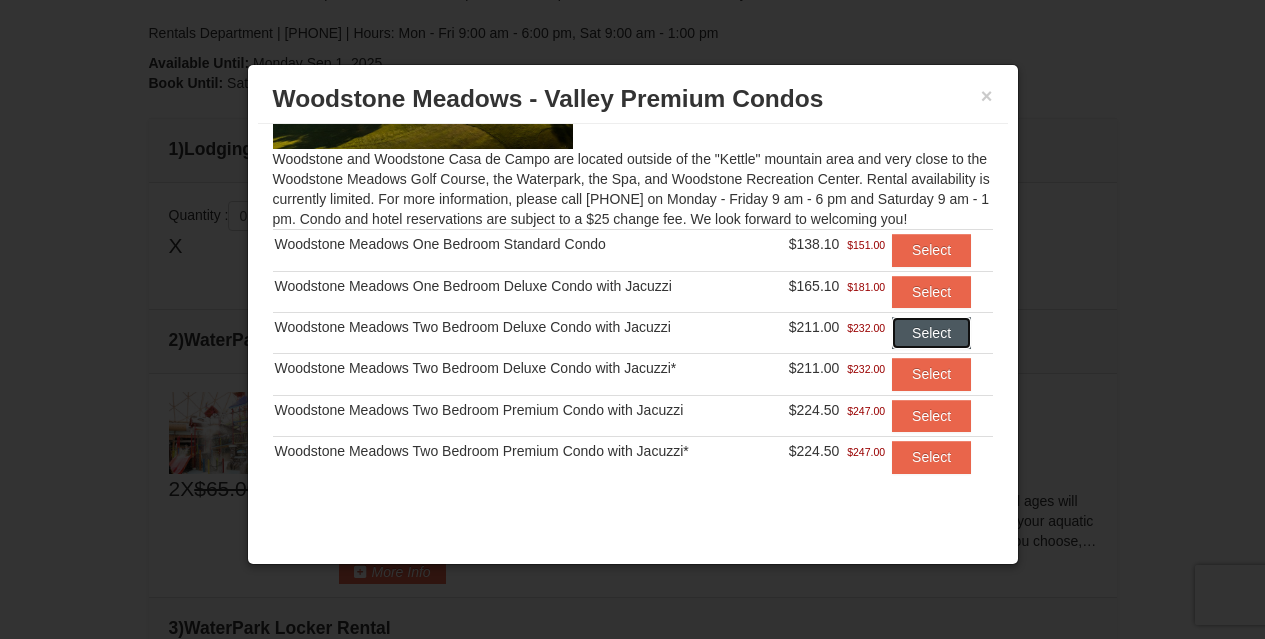 click on "Select" at bounding box center [931, 333] 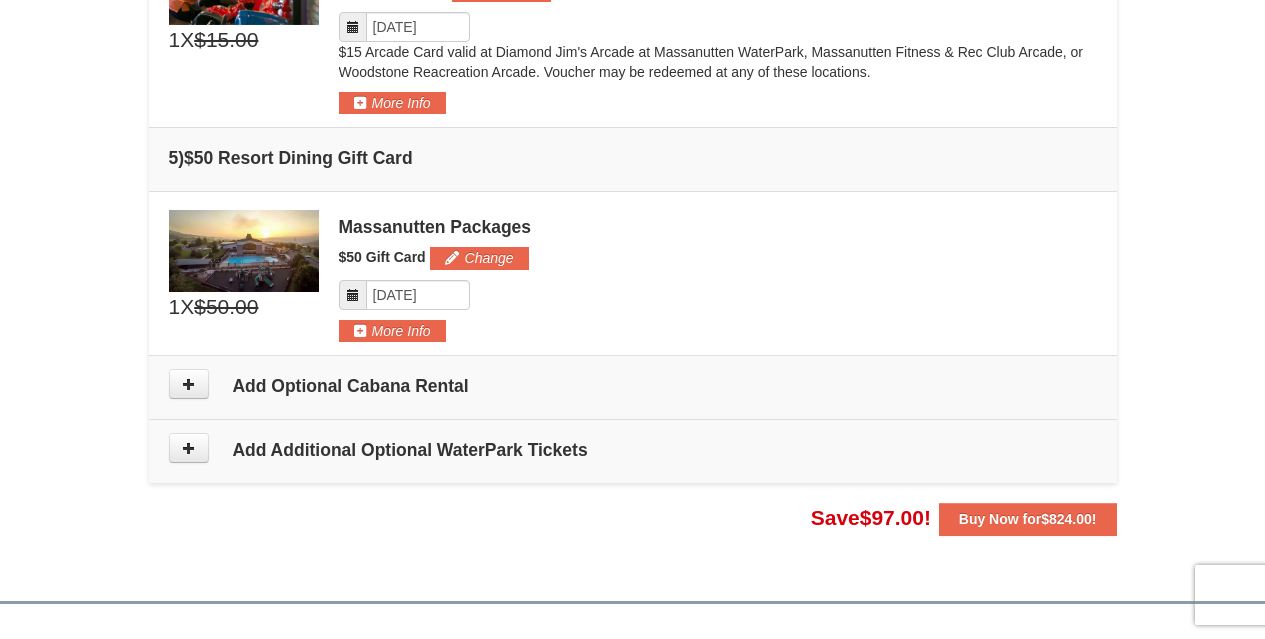 scroll, scrollTop: 1535, scrollLeft: 0, axis: vertical 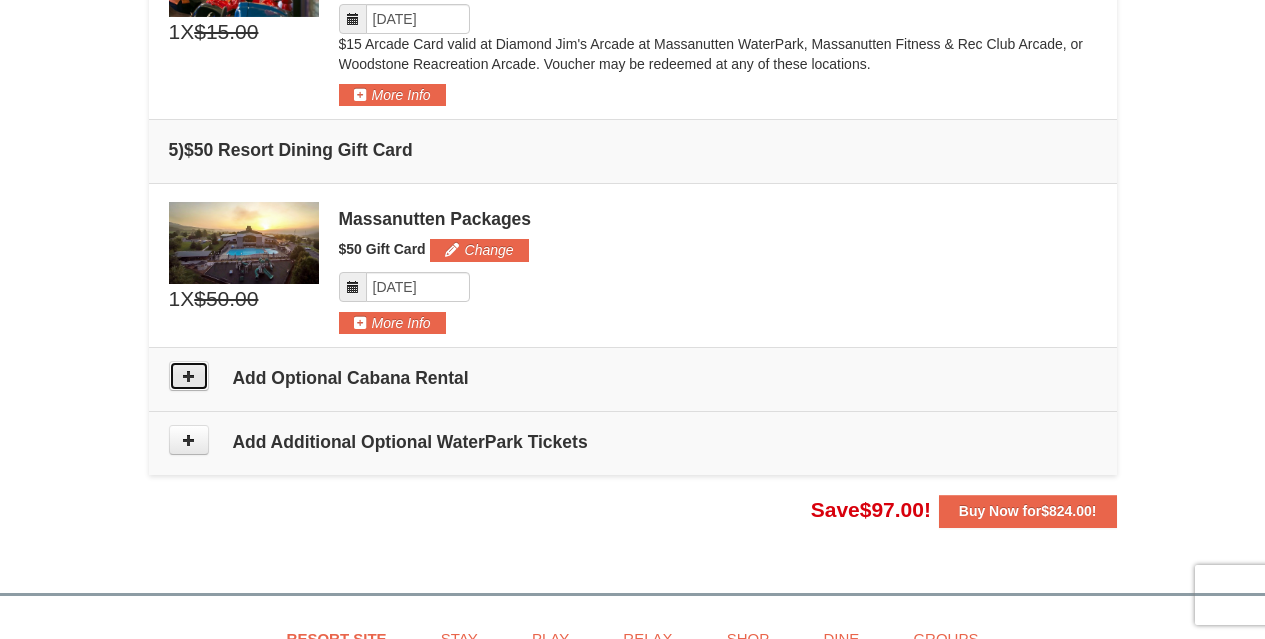 click at bounding box center (189, 376) 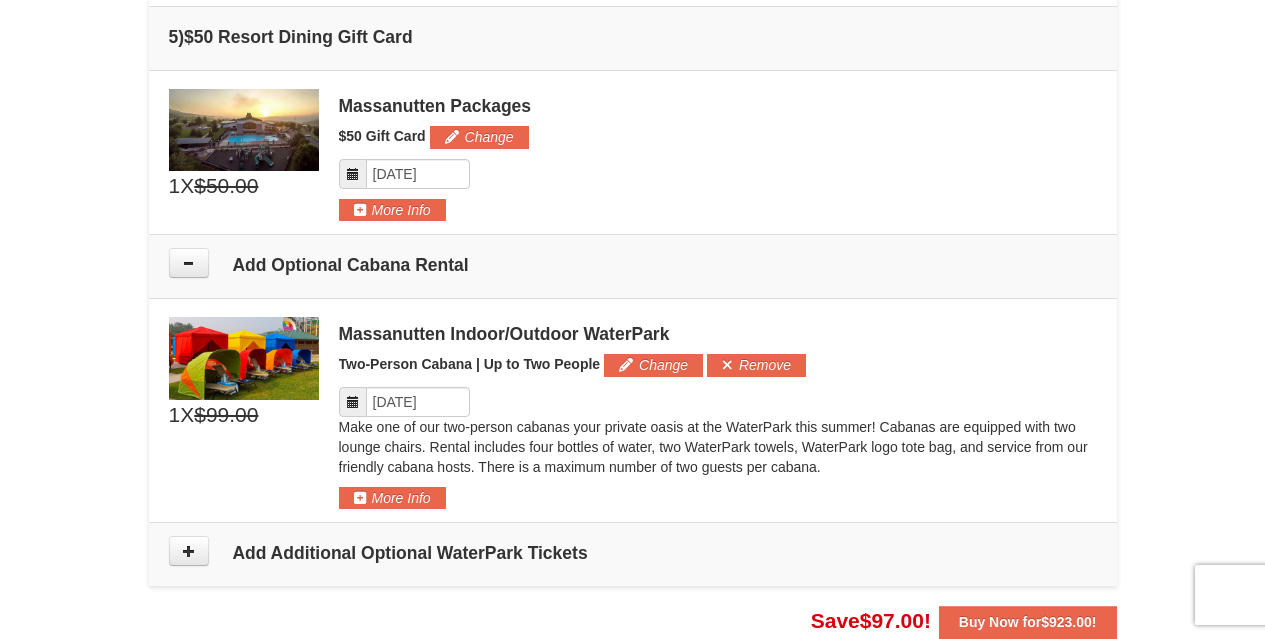 scroll, scrollTop: 1683, scrollLeft: 0, axis: vertical 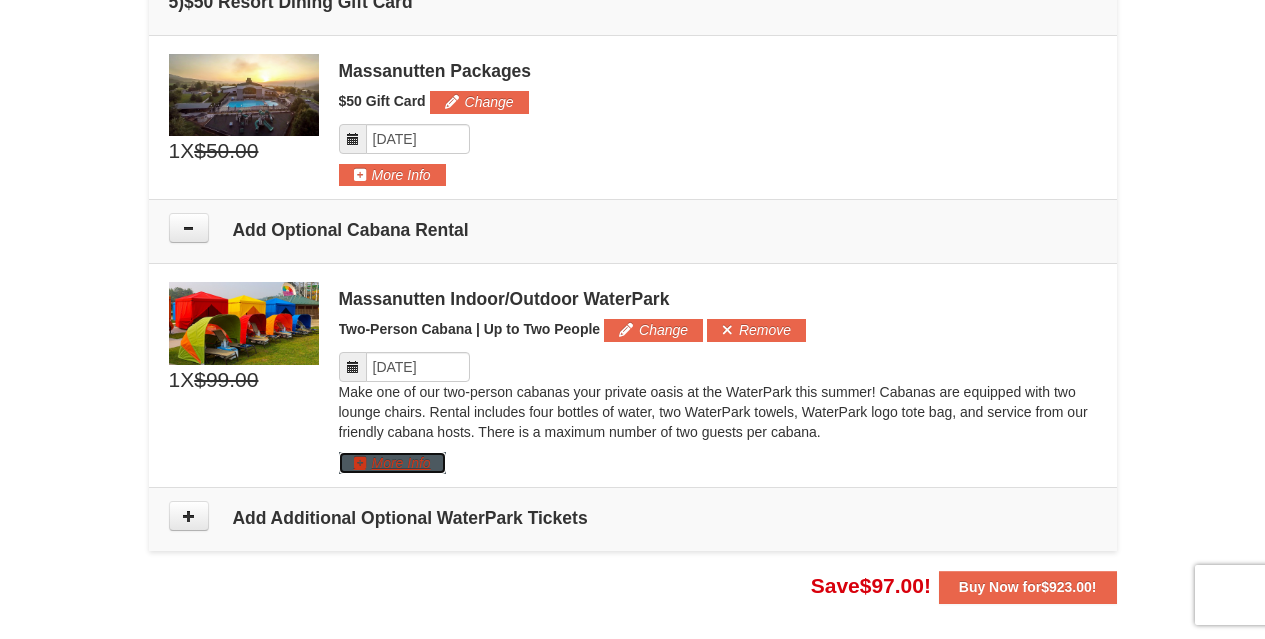 click on "More Info" at bounding box center [392, 463] 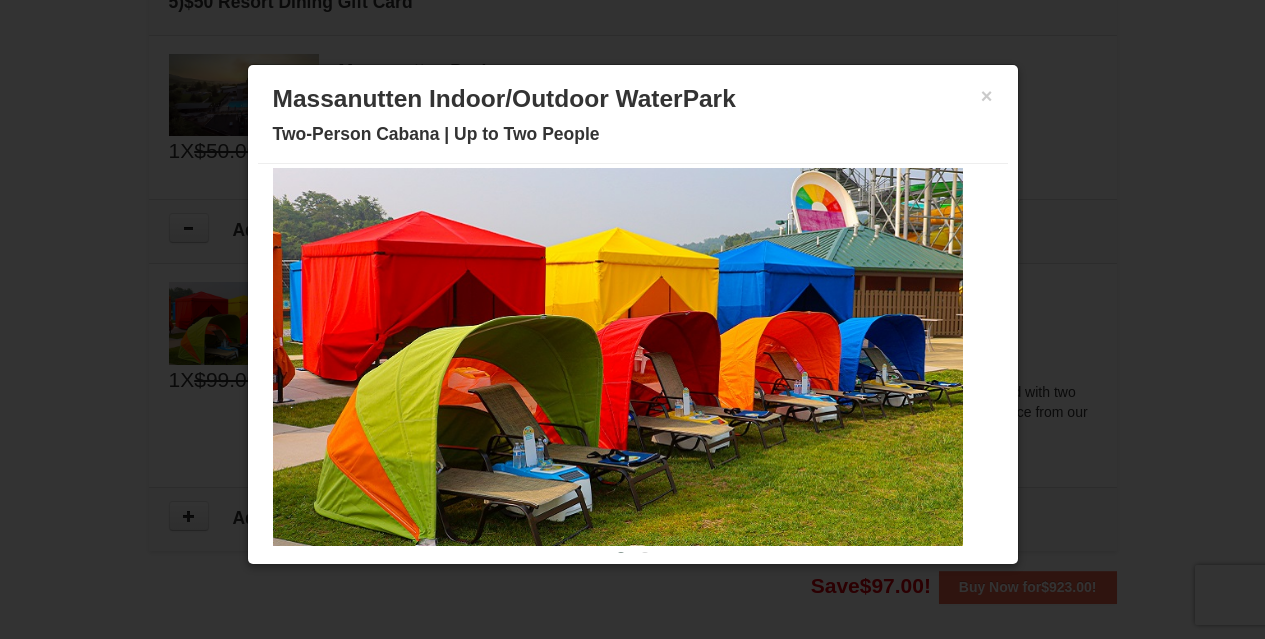 scroll, scrollTop: 98, scrollLeft: 0, axis: vertical 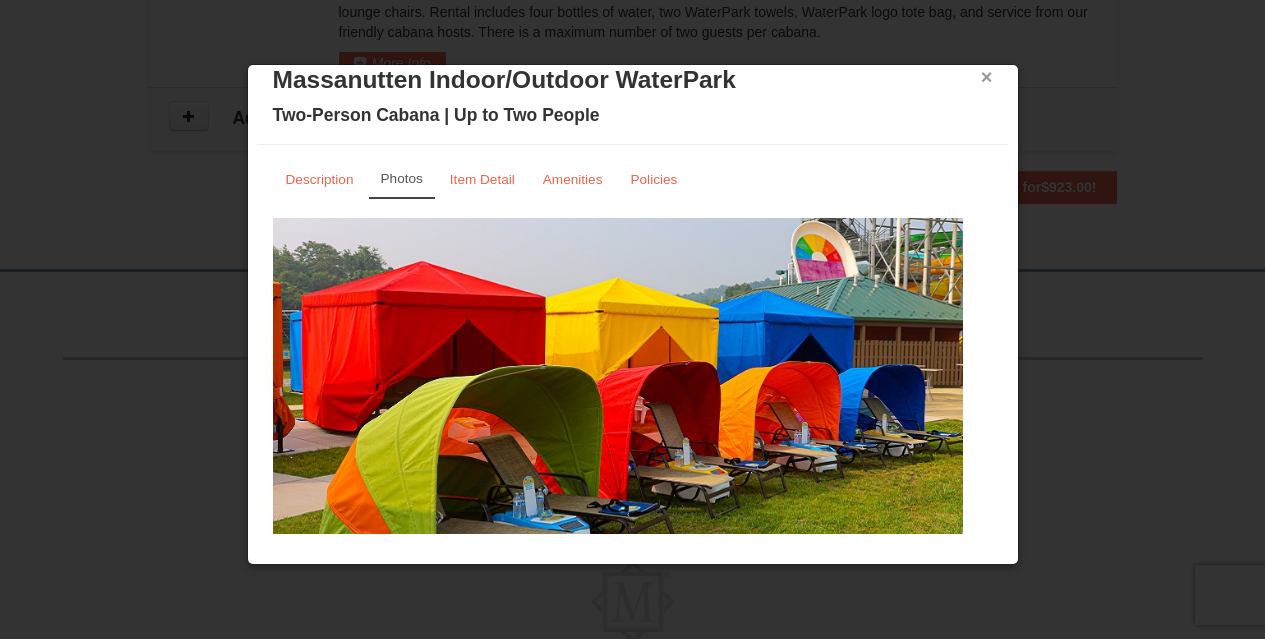 click on "×" at bounding box center (987, 77) 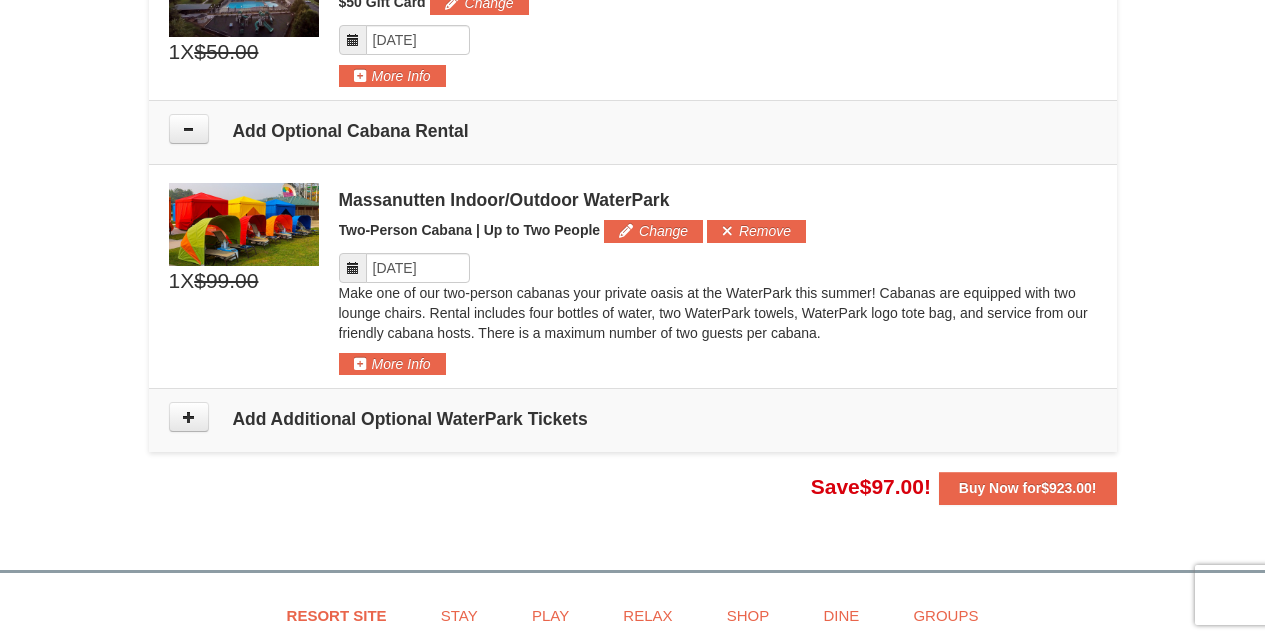 scroll, scrollTop: 1783, scrollLeft: 0, axis: vertical 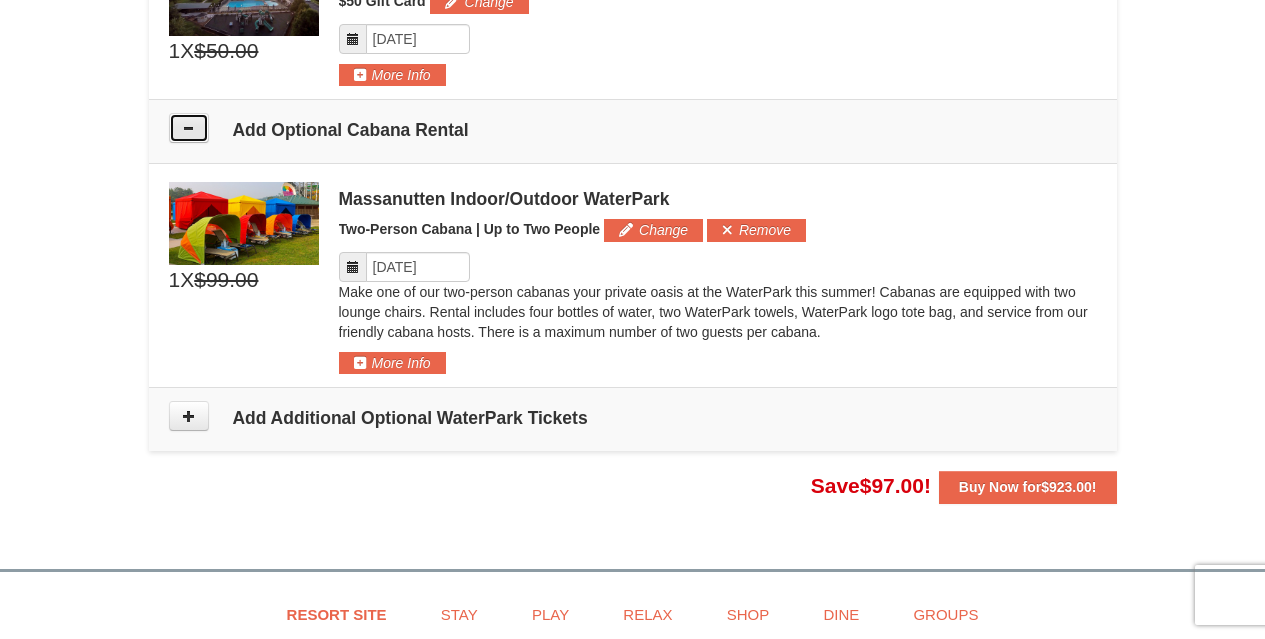 click at bounding box center (189, 128) 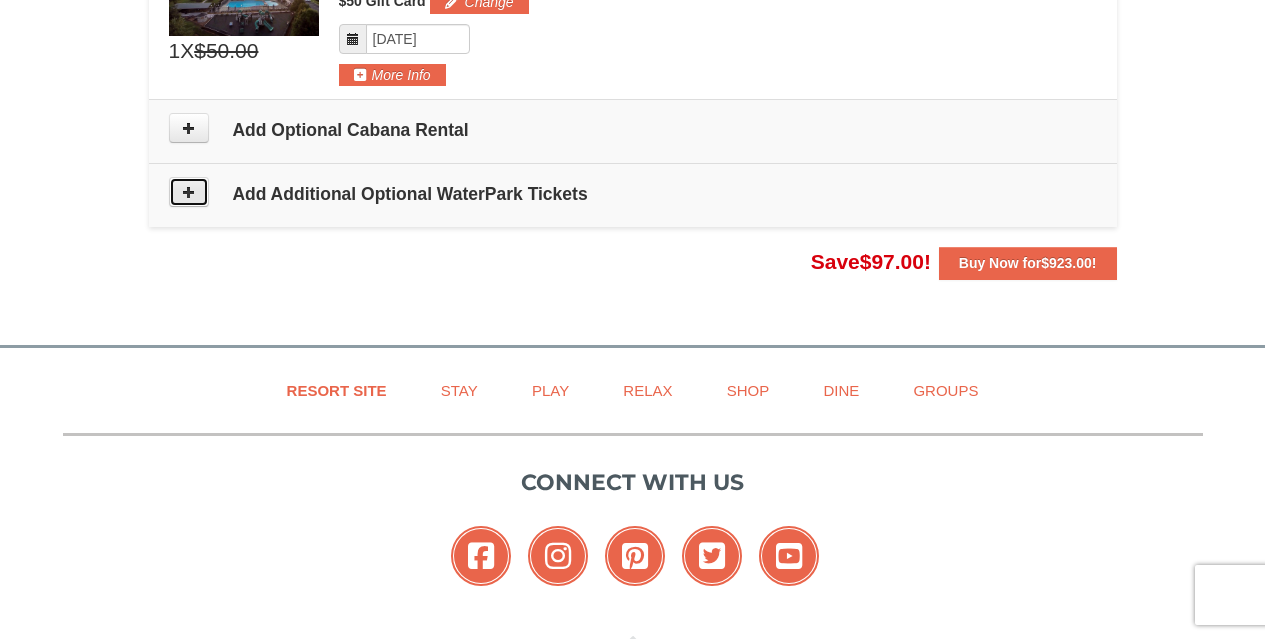 click at bounding box center (189, 192) 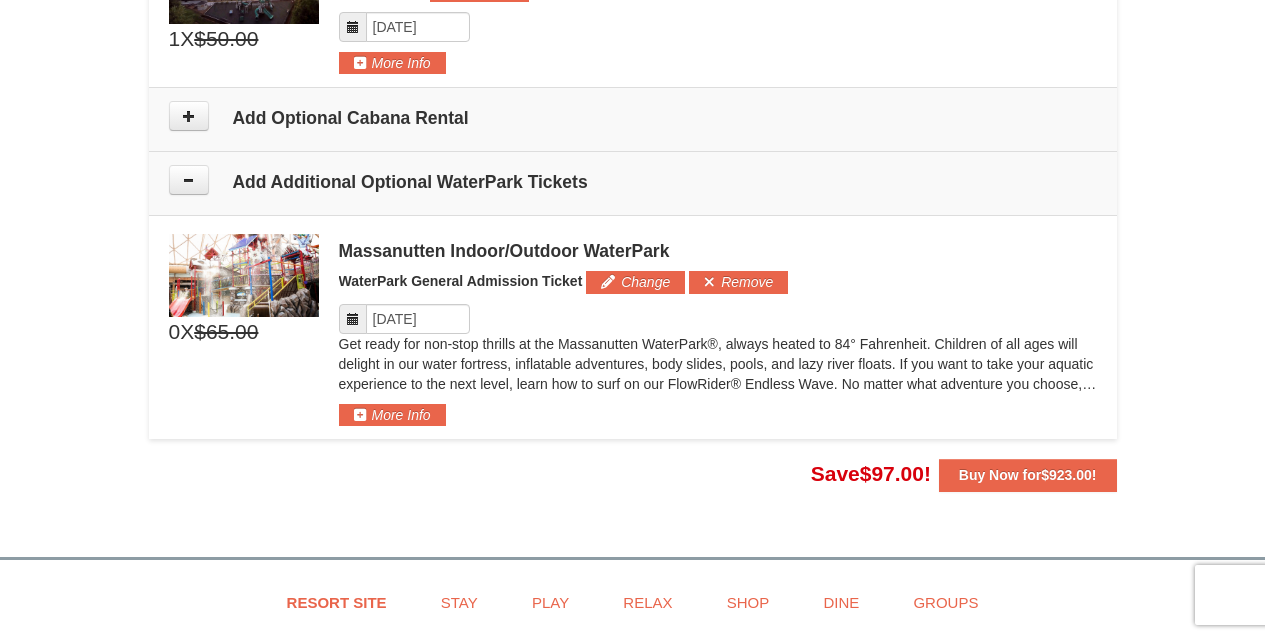 scroll, scrollTop: 1747, scrollLeft: 0, axis: vertical 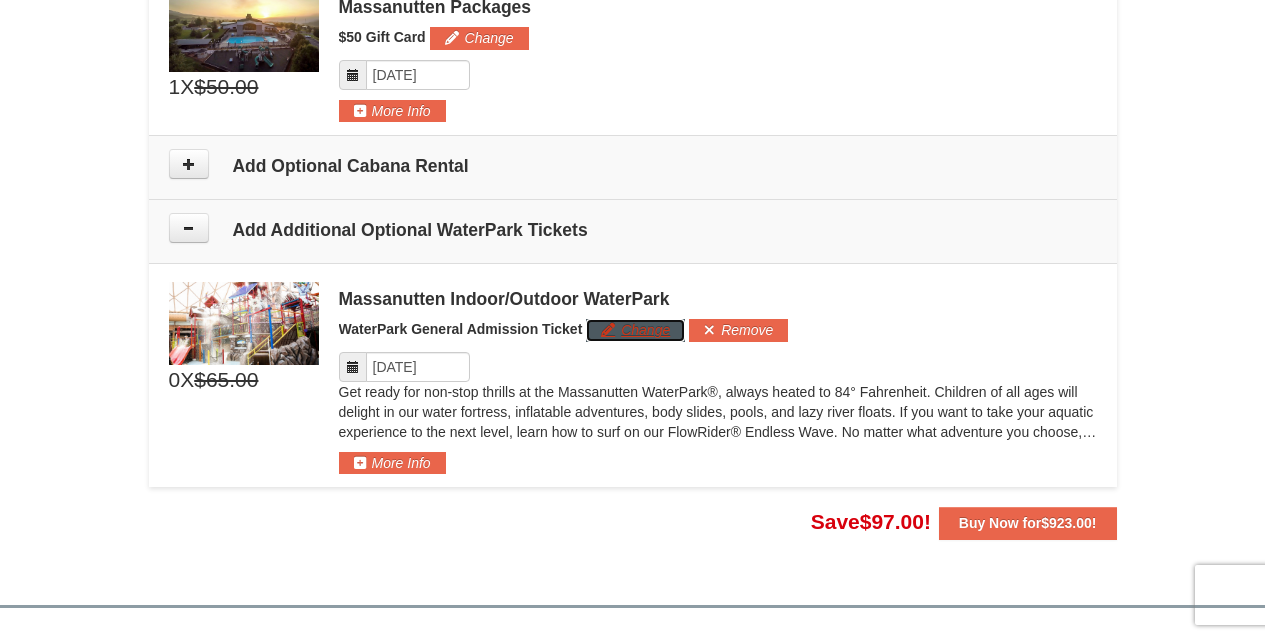 click on "Change" at bounding box center (635, 330) 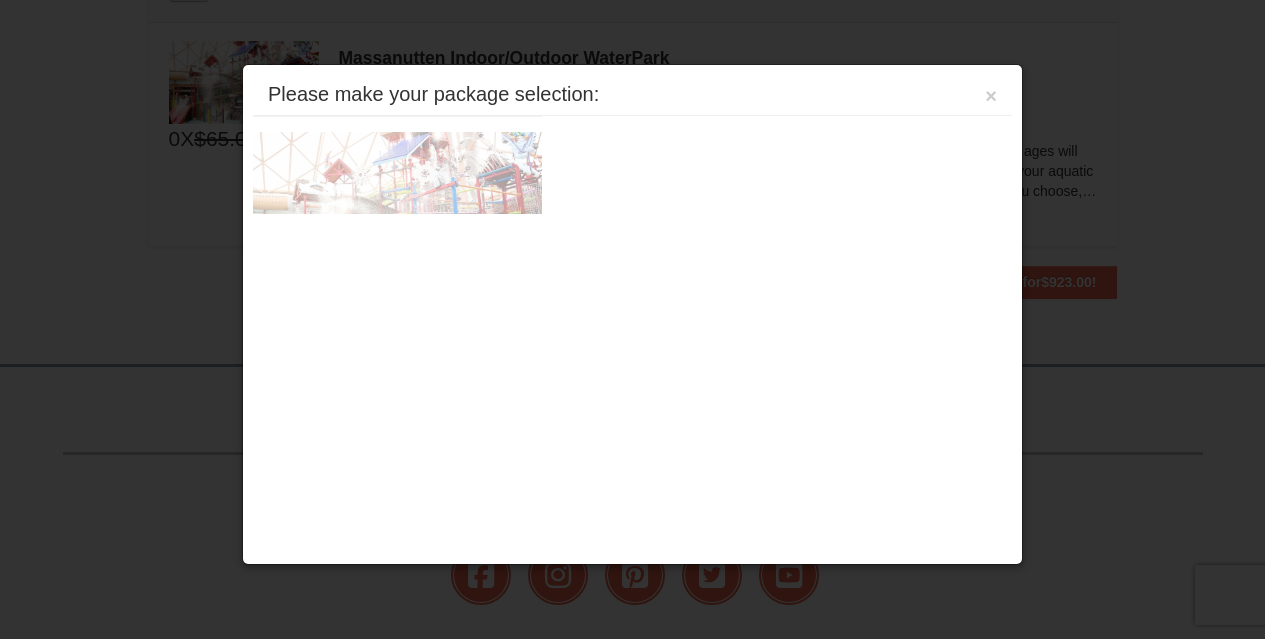 scroll, scrollTop: 2029, scrollLeft: 0, axis: vertical 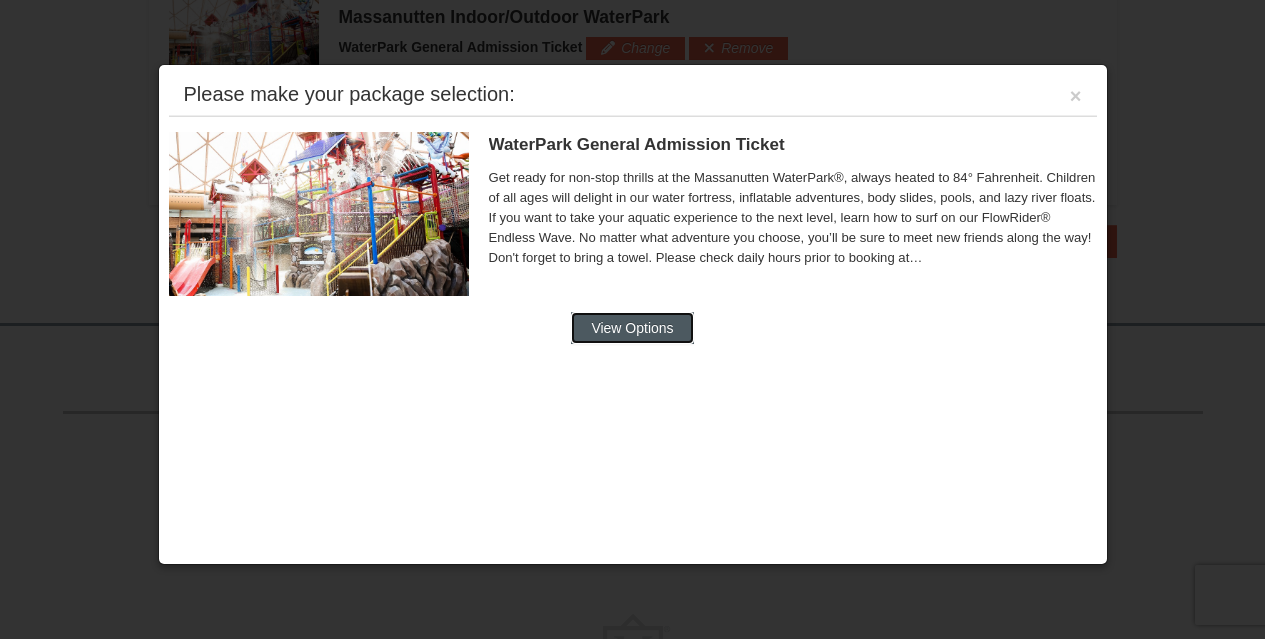 click on "View Options" at bounding box center (632, 328) 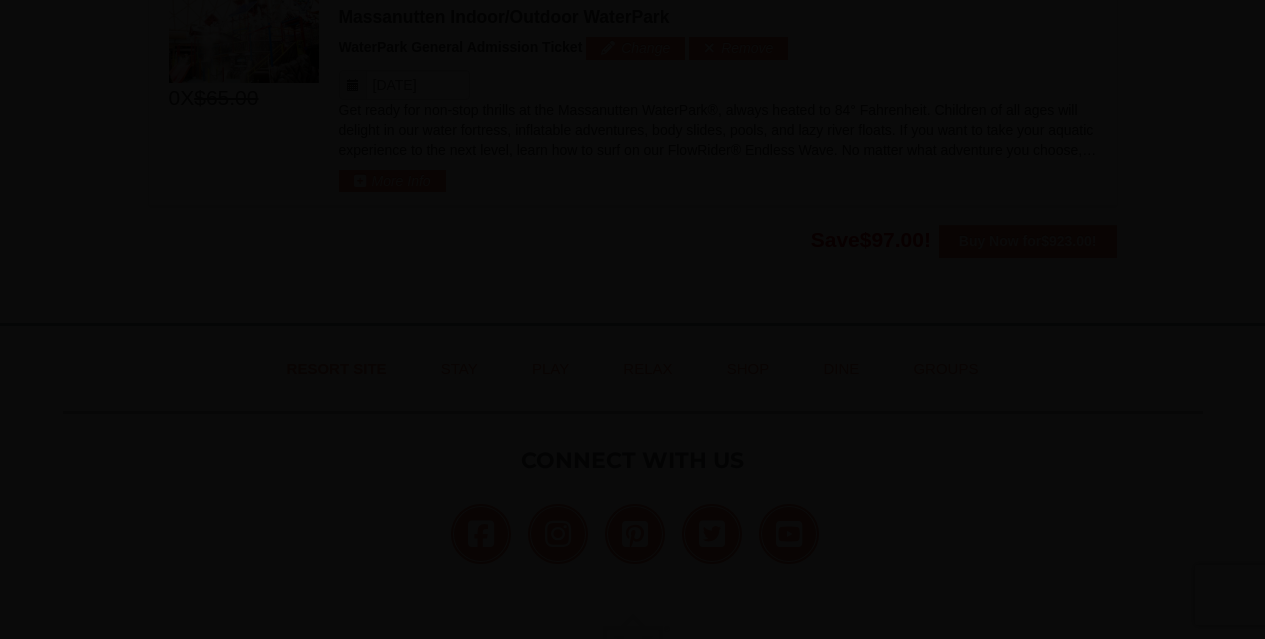 scroll, scrollTop: 0, scrollLeft: 0, axis: both 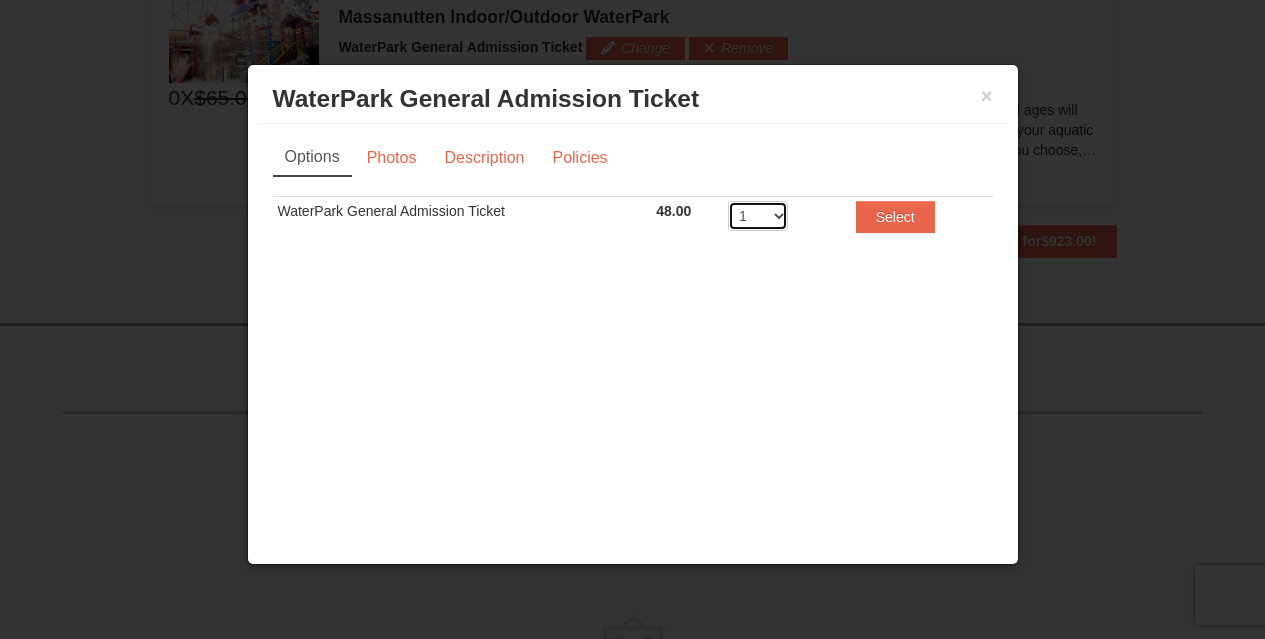 click on "1 2 3 4 5 6 7 8 9 10 11 12 13 14 15 16 17 18 19 20" at bounding box center [758, 216] 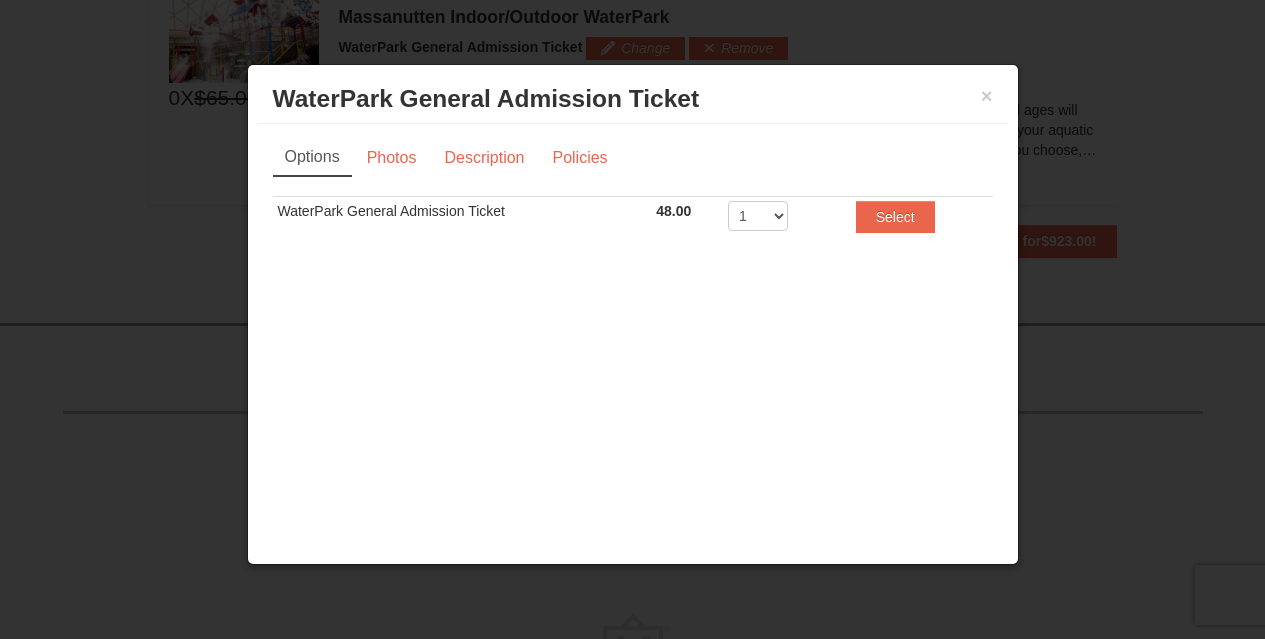 drag, startPoint x: 841, startPoint y: 264, endPoint x: 829, endPoint y: 261, distance: 12.369317 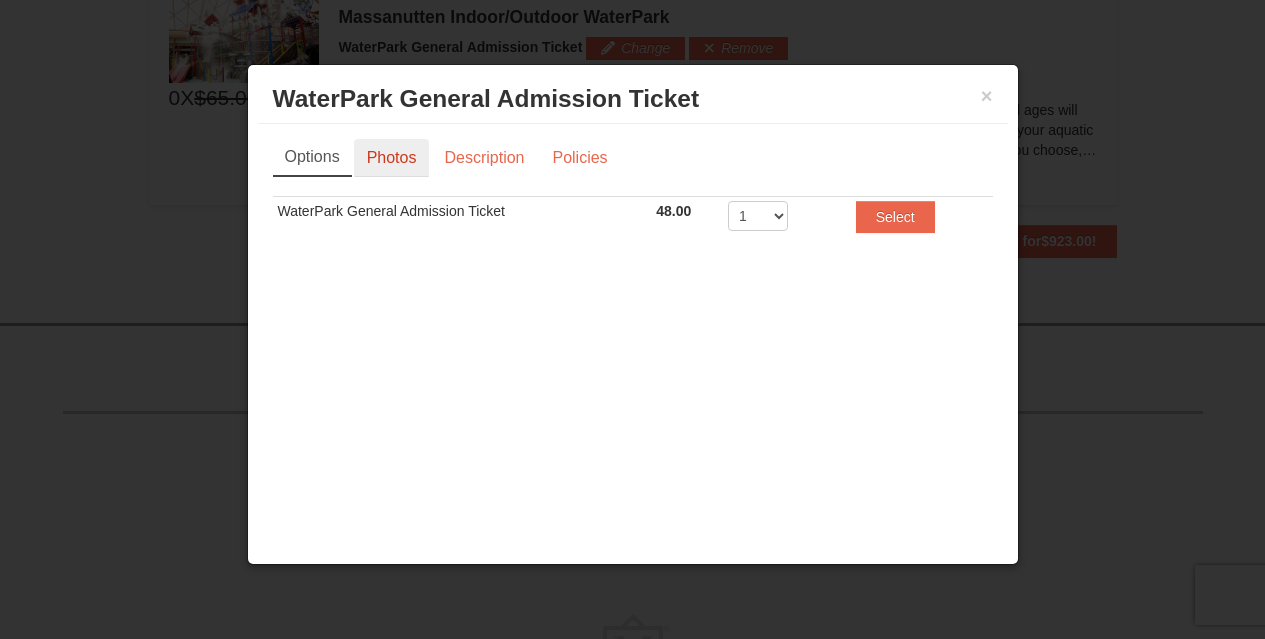 click on "Photos" at bounding box center [392, 158] 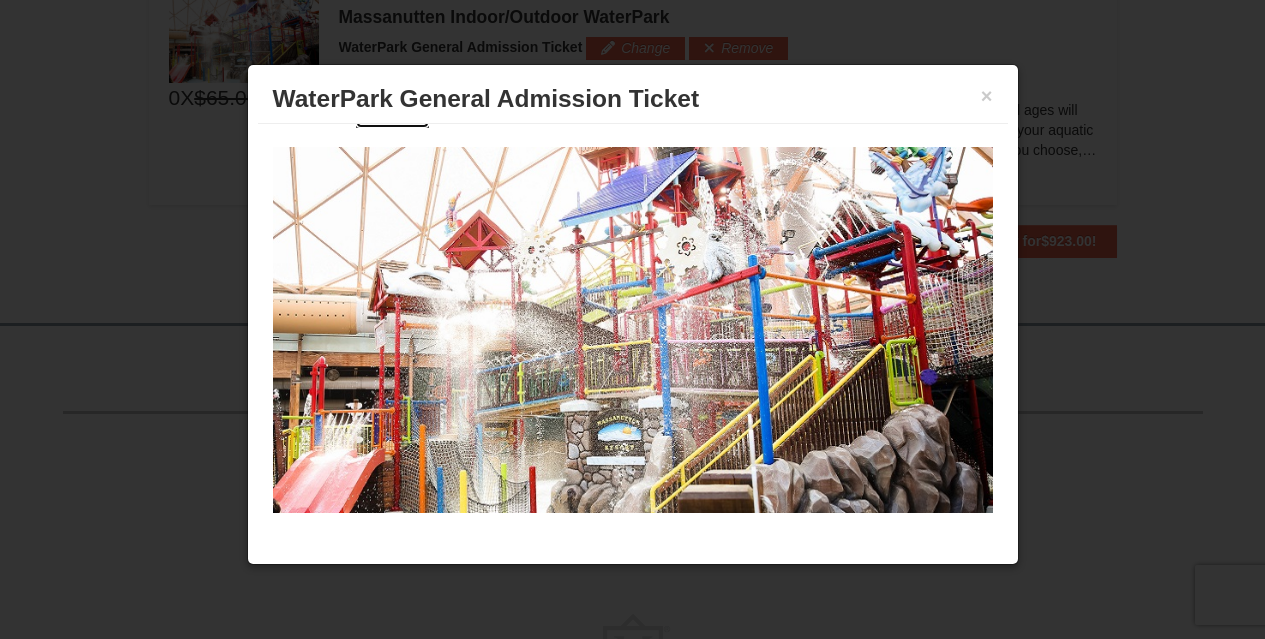 scroll, scrollTop: 0, scrollLeft: 0, axis: both 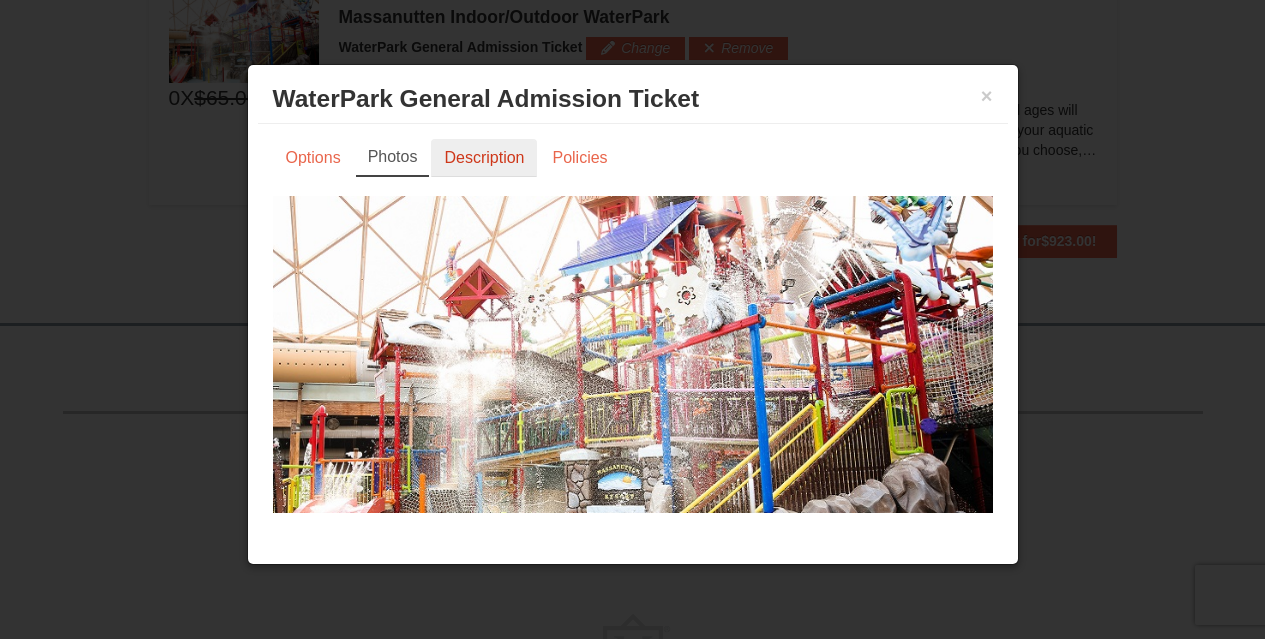 click on "Description" at bounding box center (484, 158) 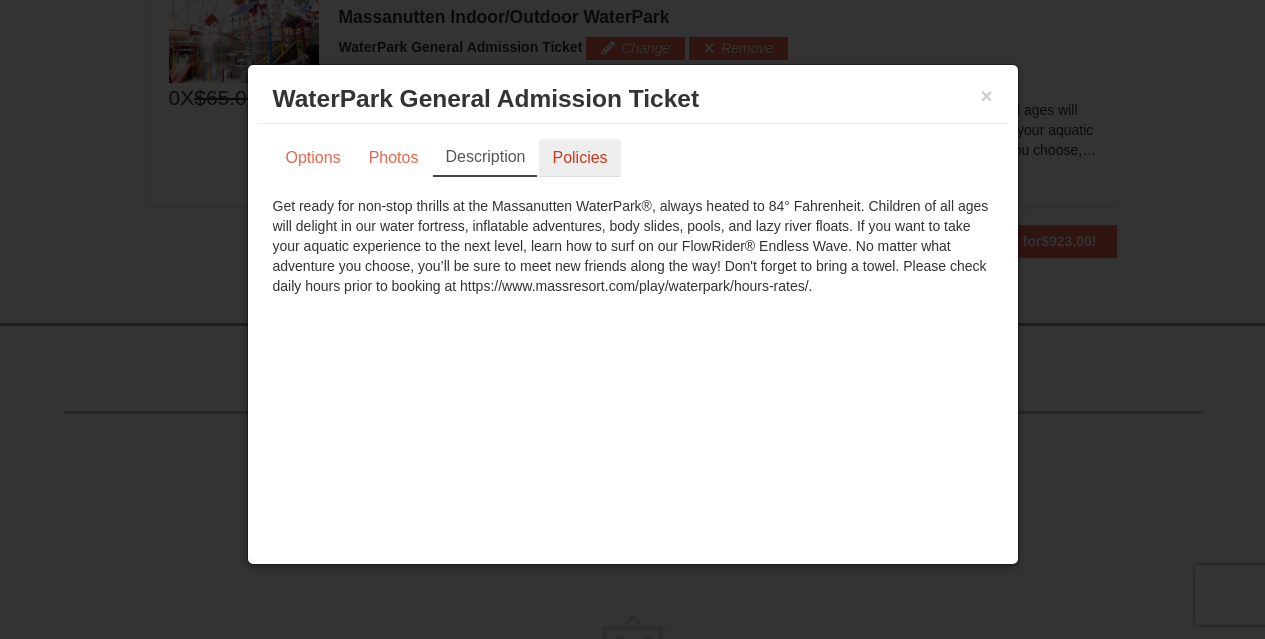 click on "Policies" at bounding box center (579, 158) 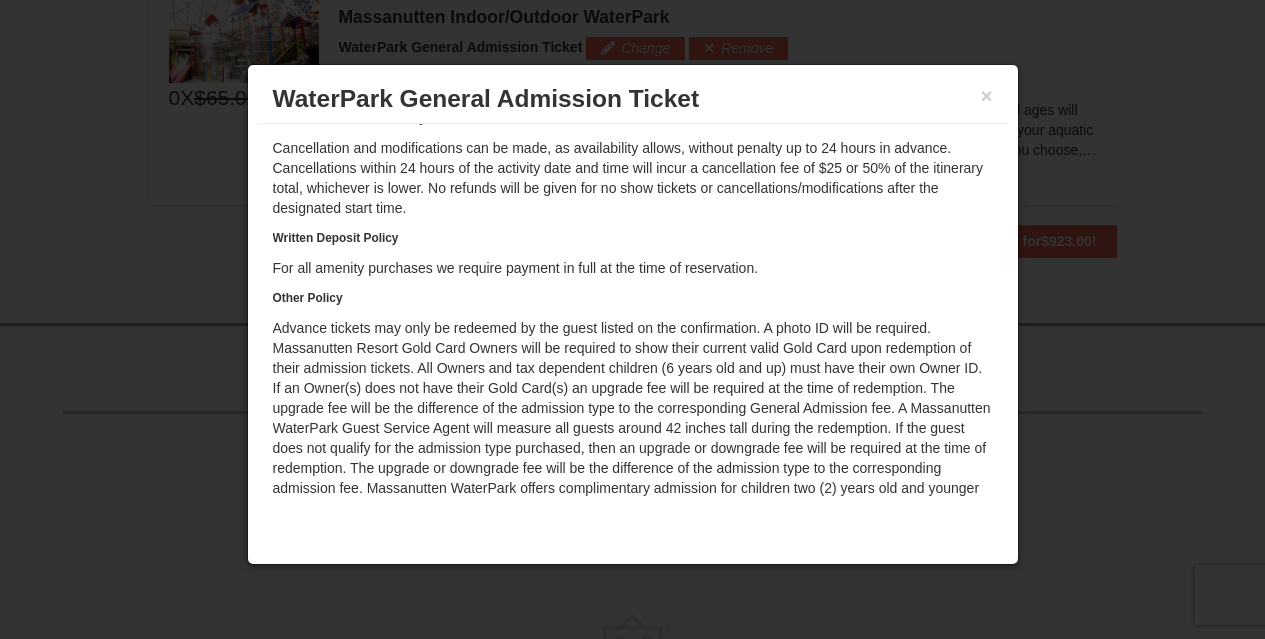 scroll, scrollTop: 118, scrollLeft: 0, axis: vertical 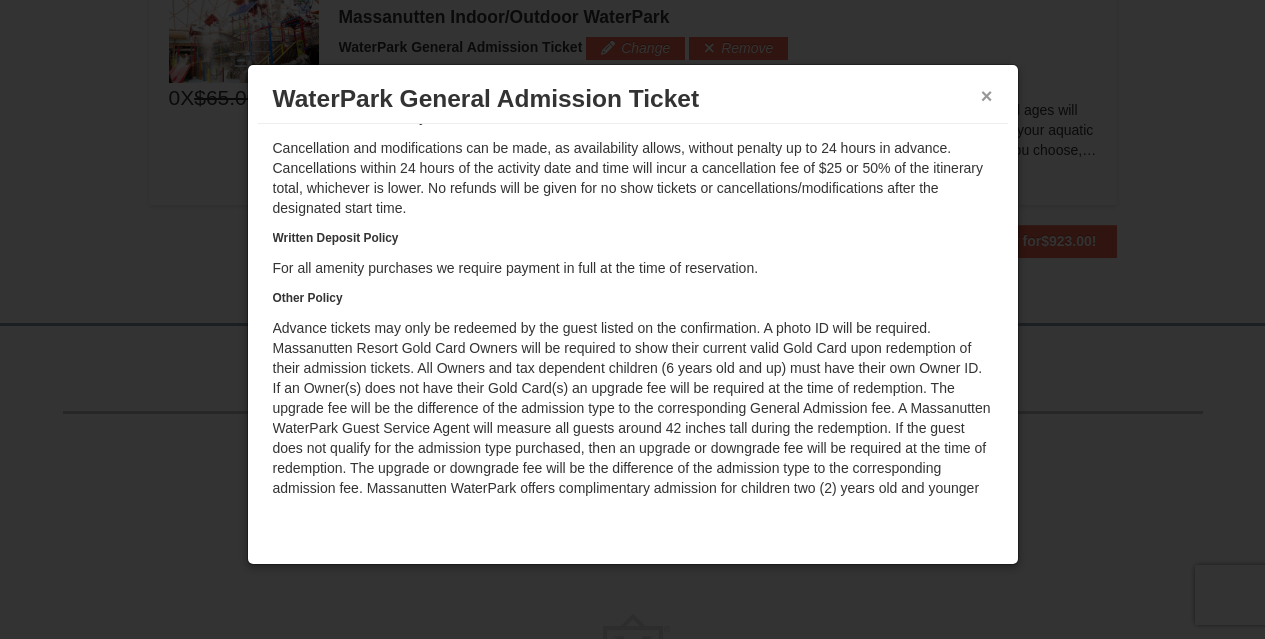 click on "×" at bounding box center [987, 96] 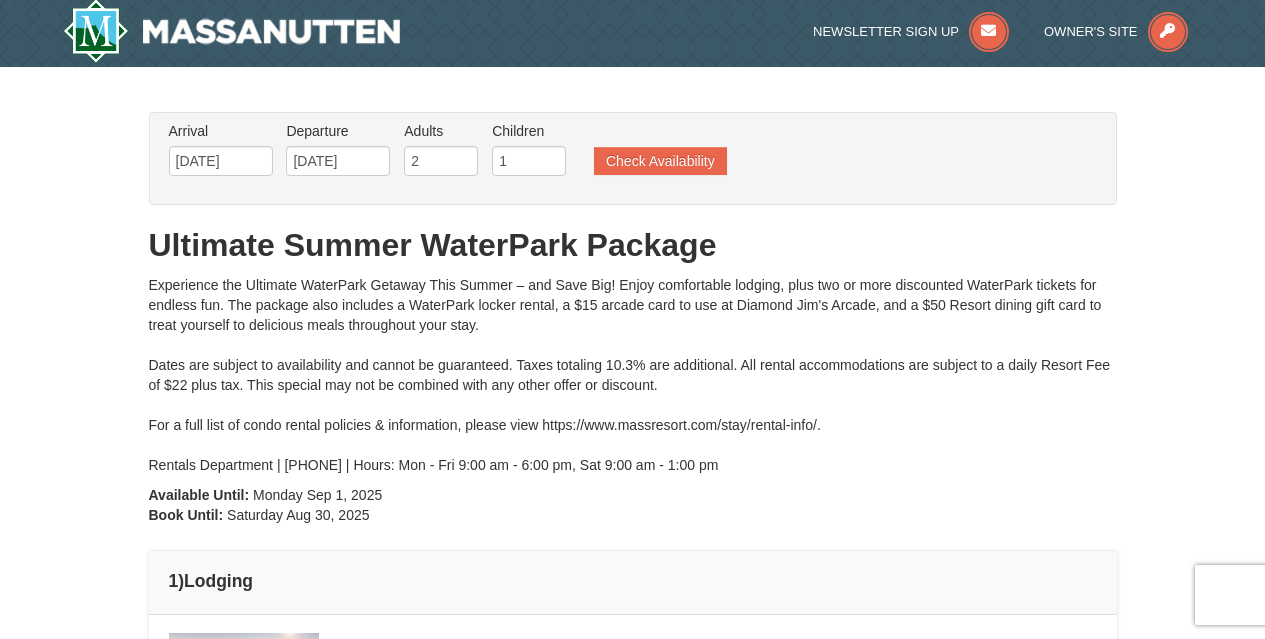 scroll, scrollTop: 0, scrollLeft: 0, axis: both 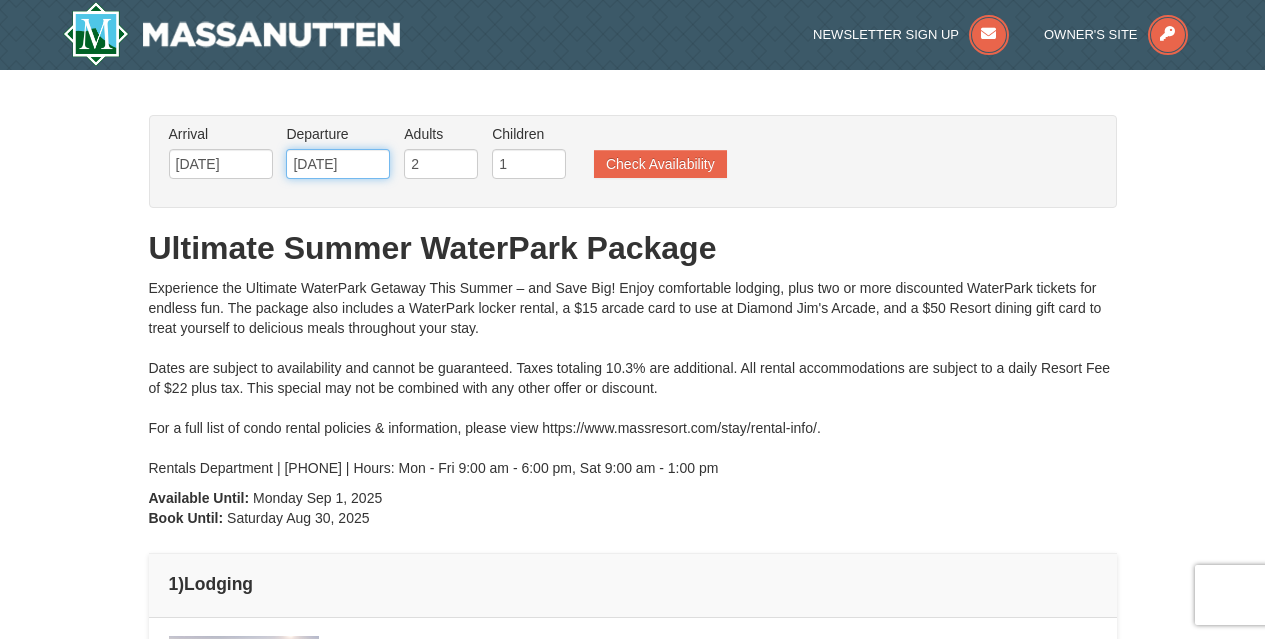 click on "08/13/2025" at bounding box center [338, 164] 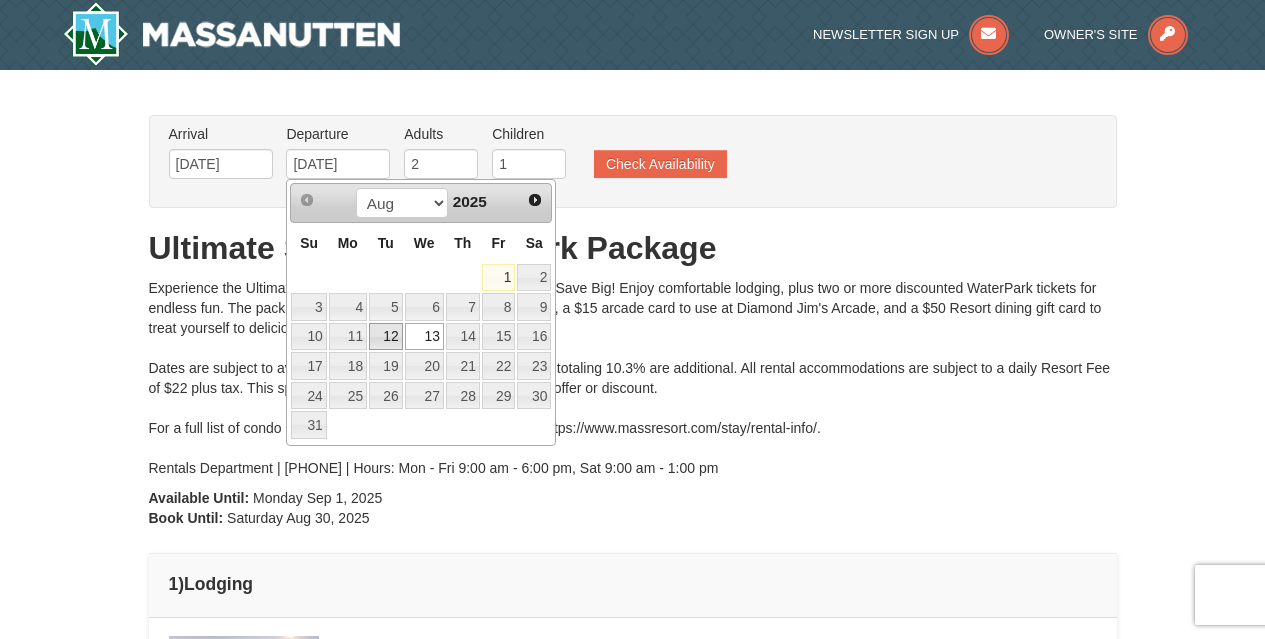 click on "12" at bounding box center (386, 337) 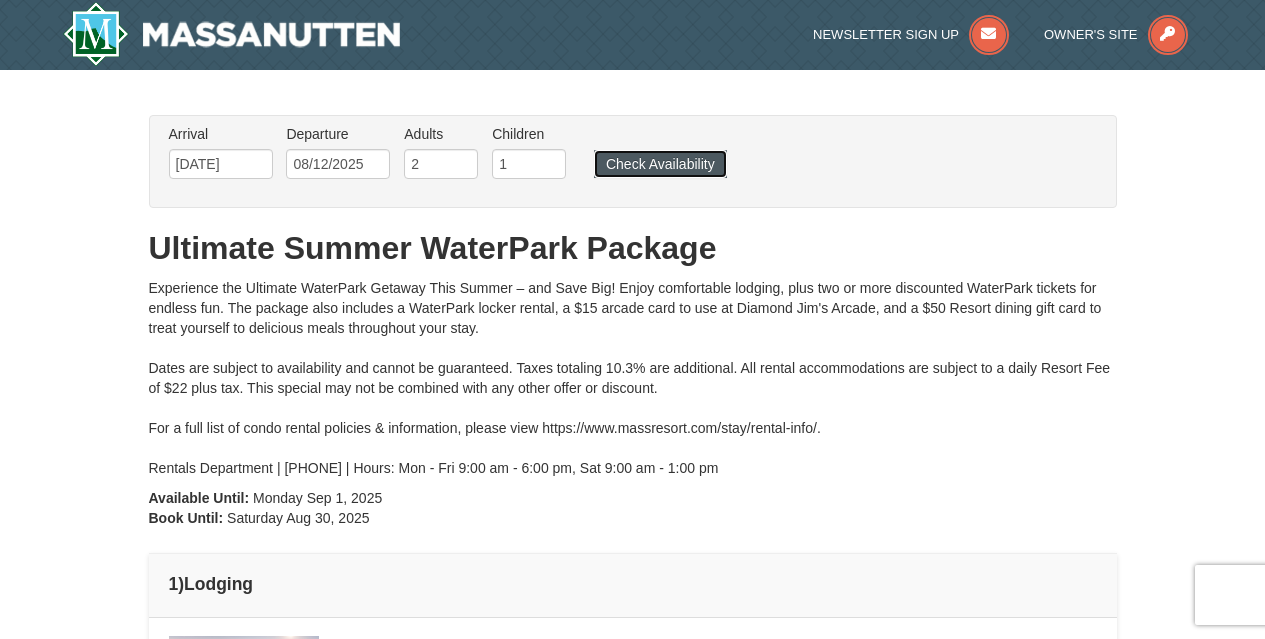 click on "Check Availability" at bounding box center (660, 164) 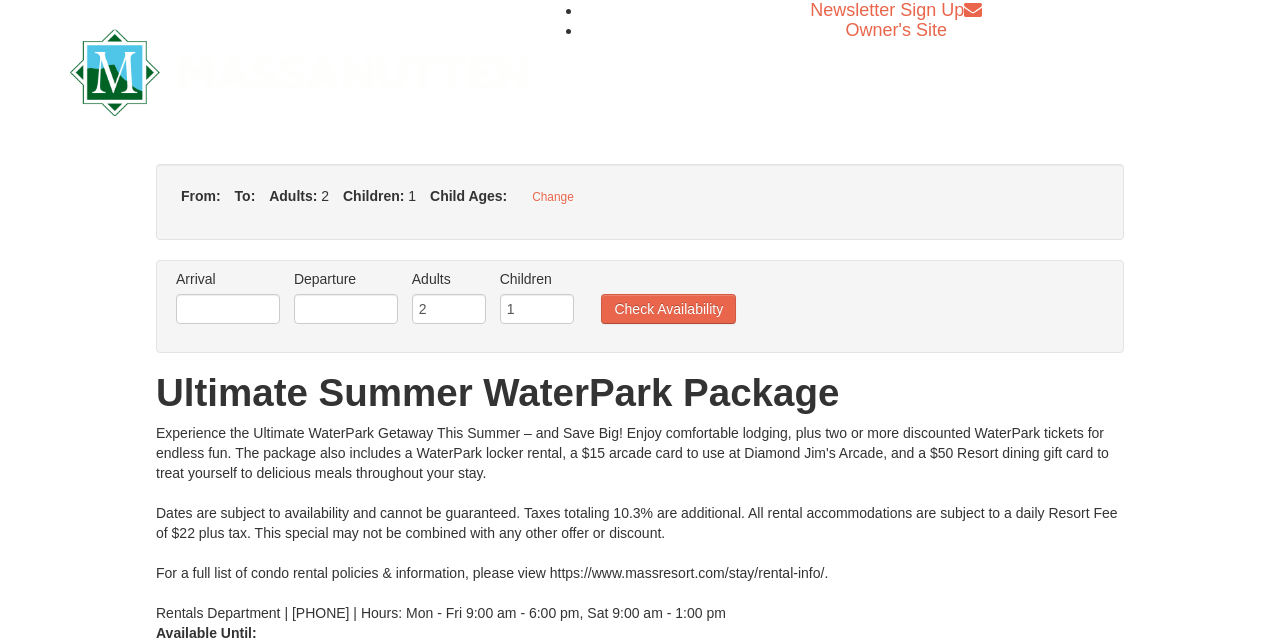 type on "[DATE]" 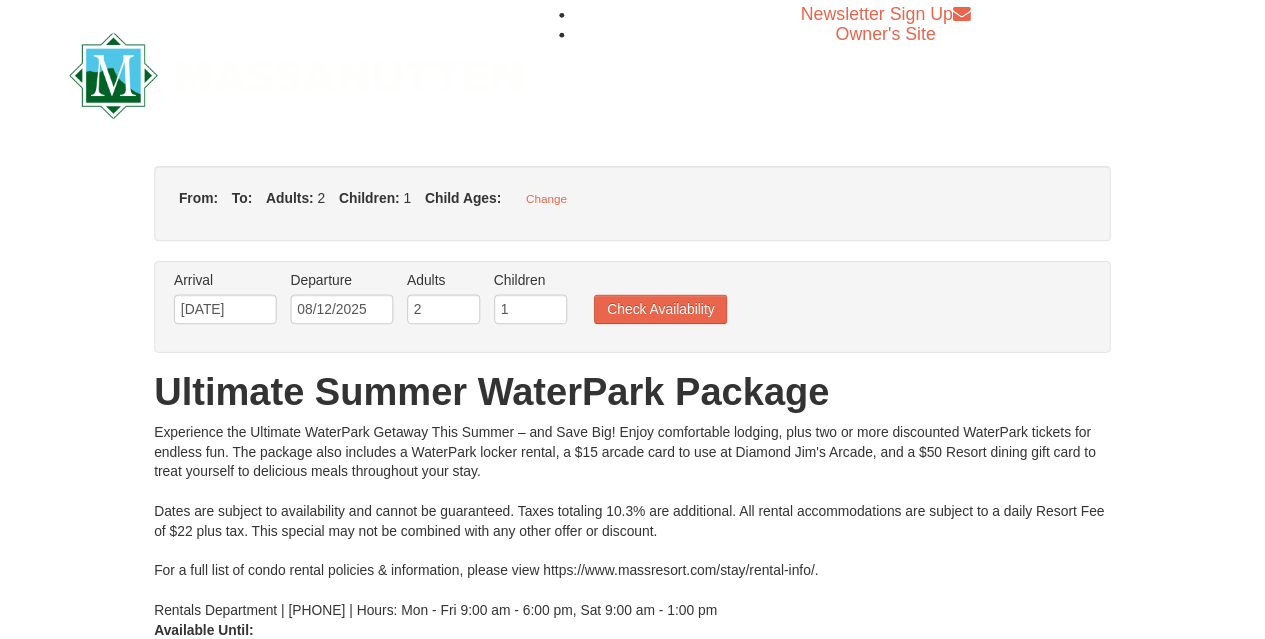 scroll, scrollTop: 0, scrollLeft: 0, axis: both 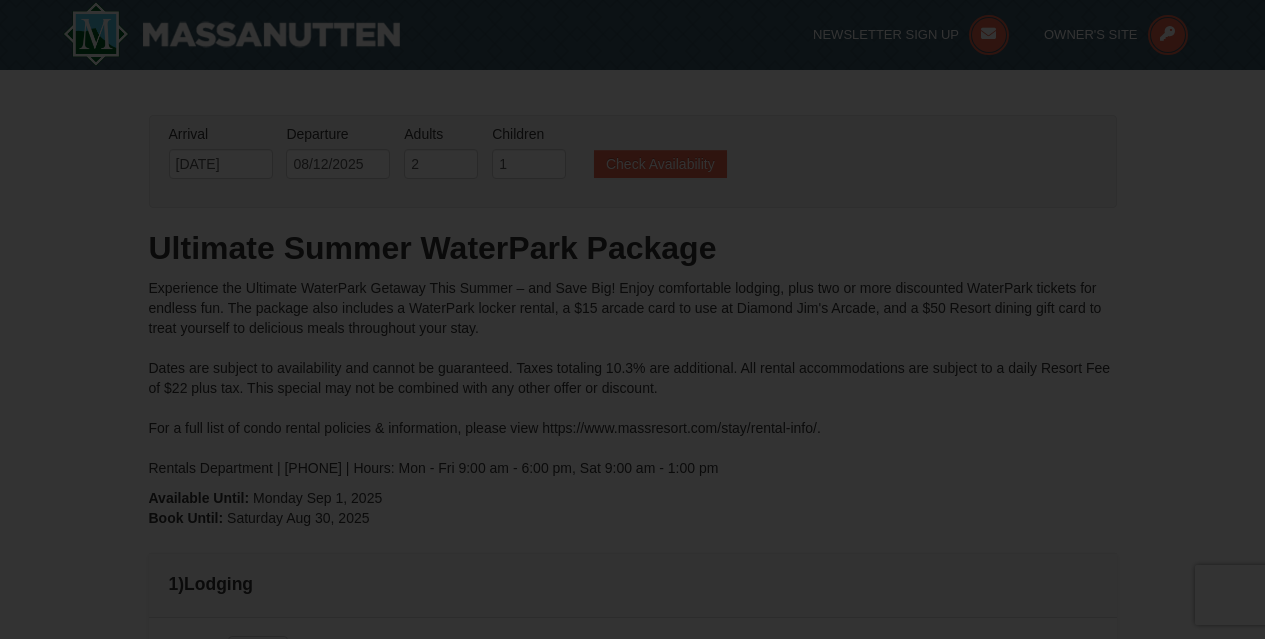 type on "[DATE]" 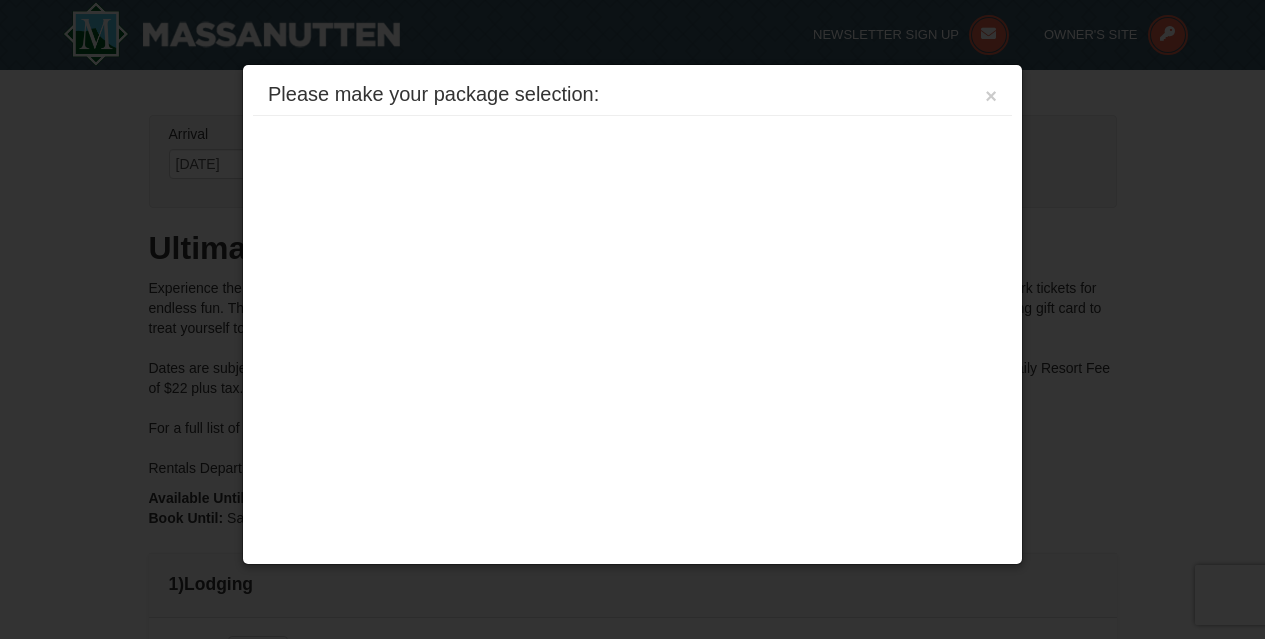 scroll, scrollTop: 631, scrollLeft: 0, axis: vertical 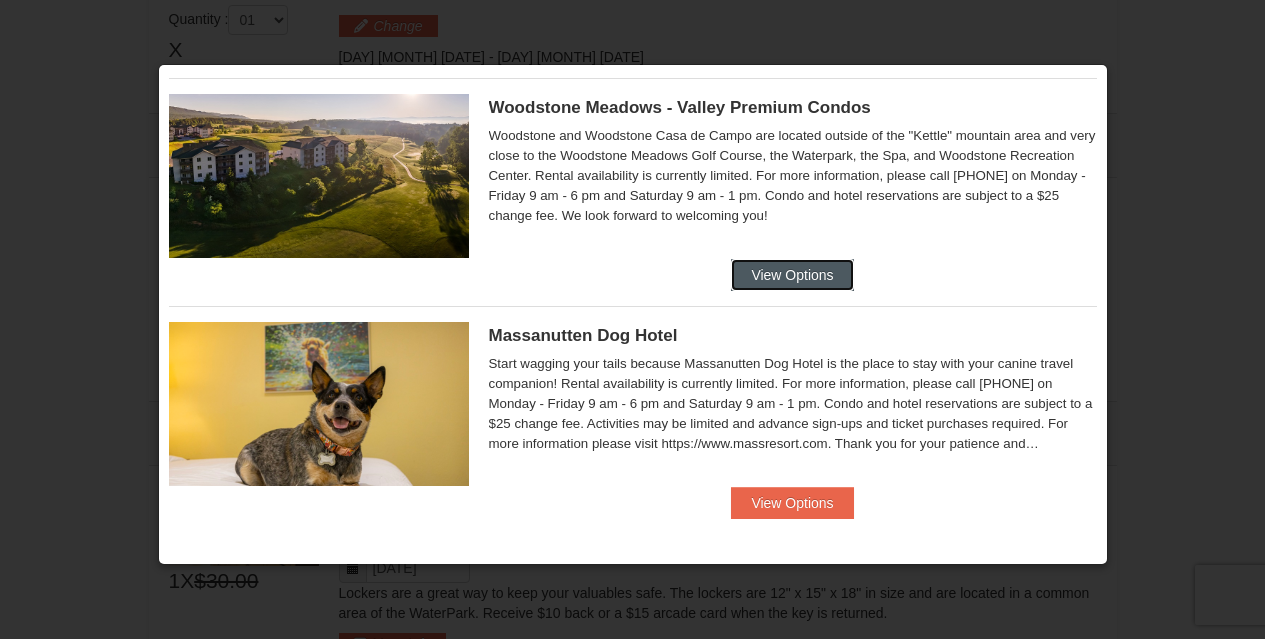 click on "View Options" at bounding box center [792, 275] 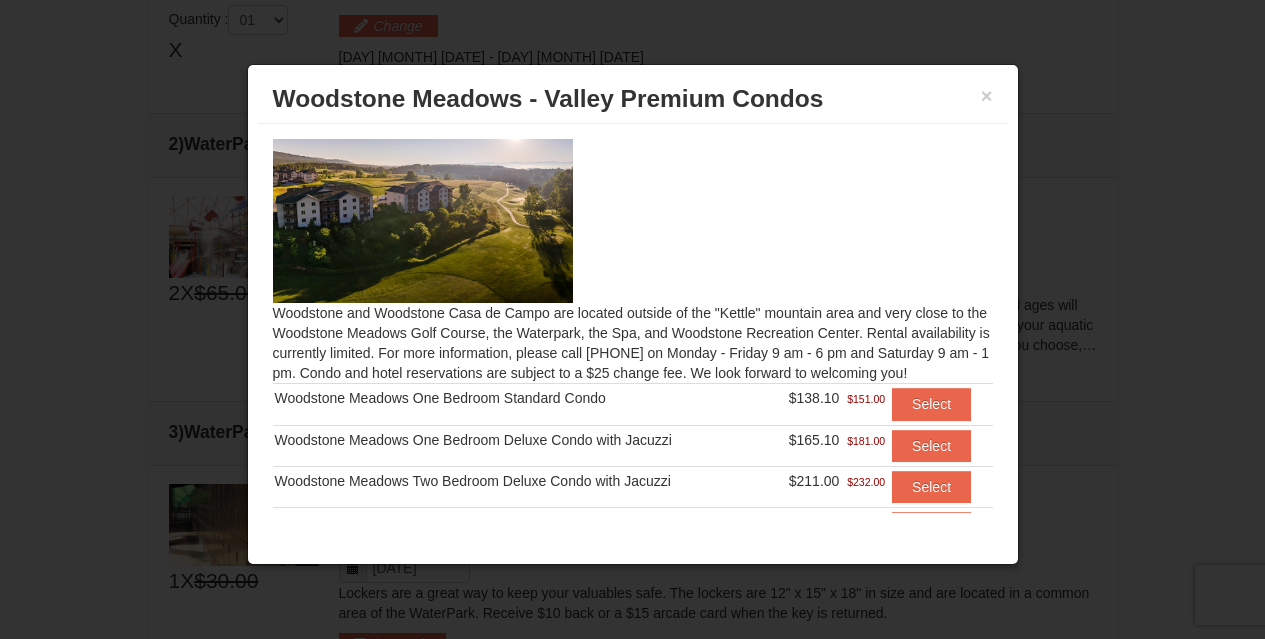 scroll, scrollTop: 100, scrollLeft: 0, axis: vertical 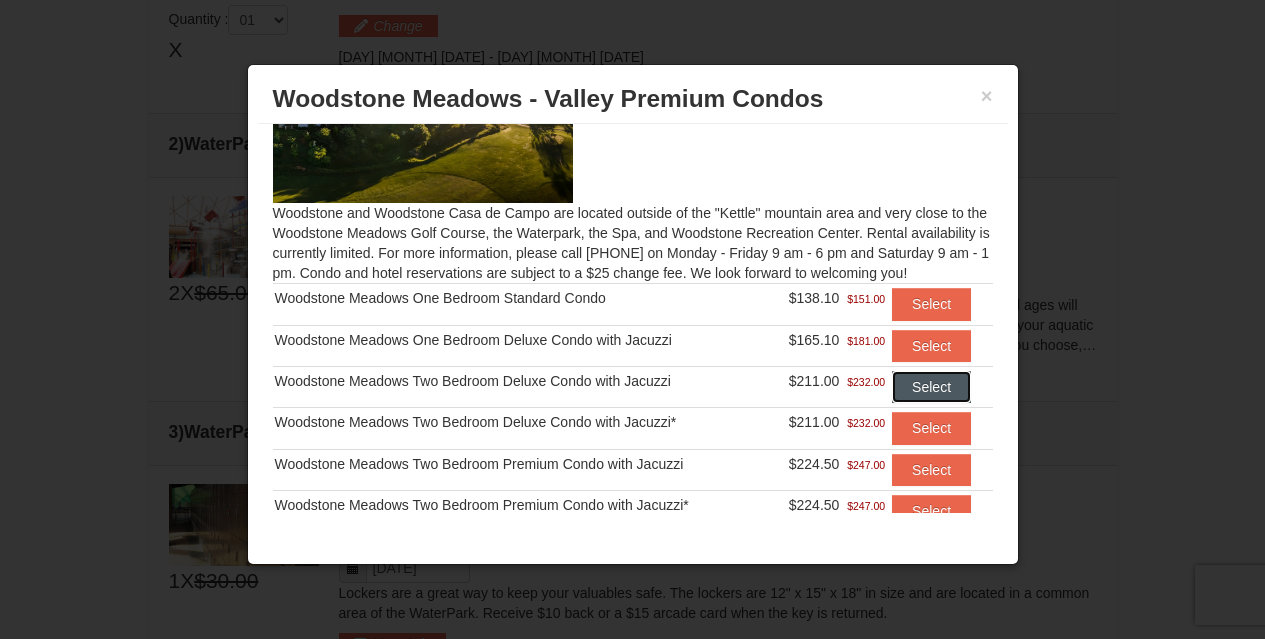 click on "Select" at bounding box center [931, 387] 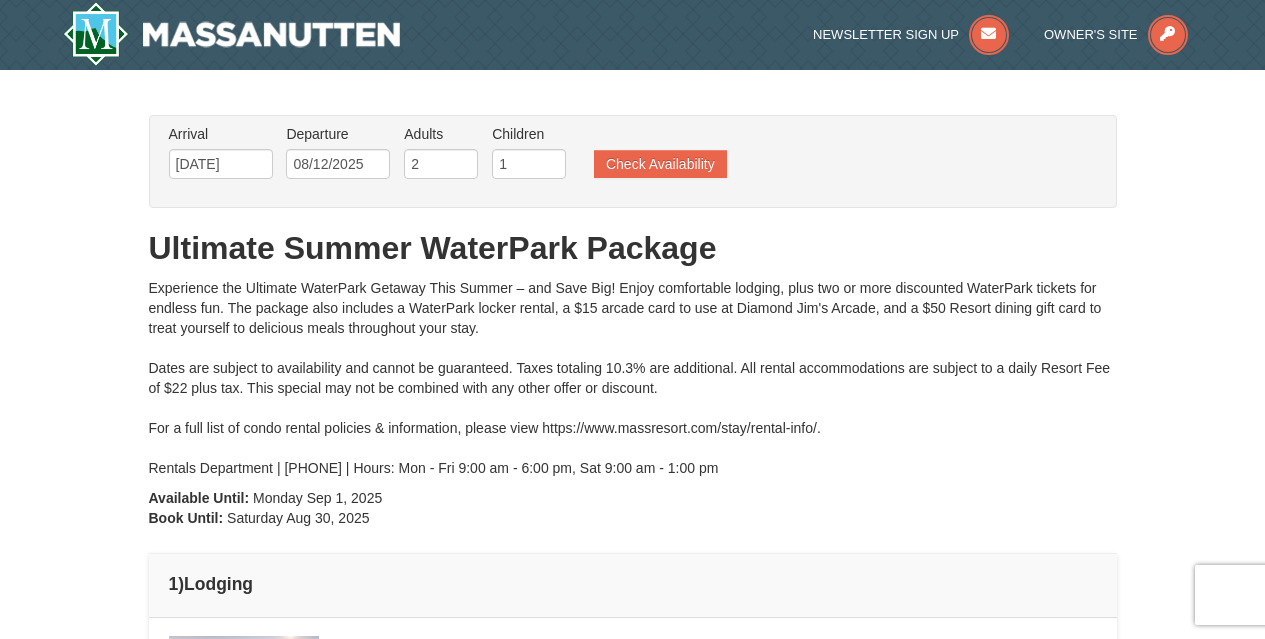 scroll, scrollTop: 100, scrollLeft: 0, axis: vertical 